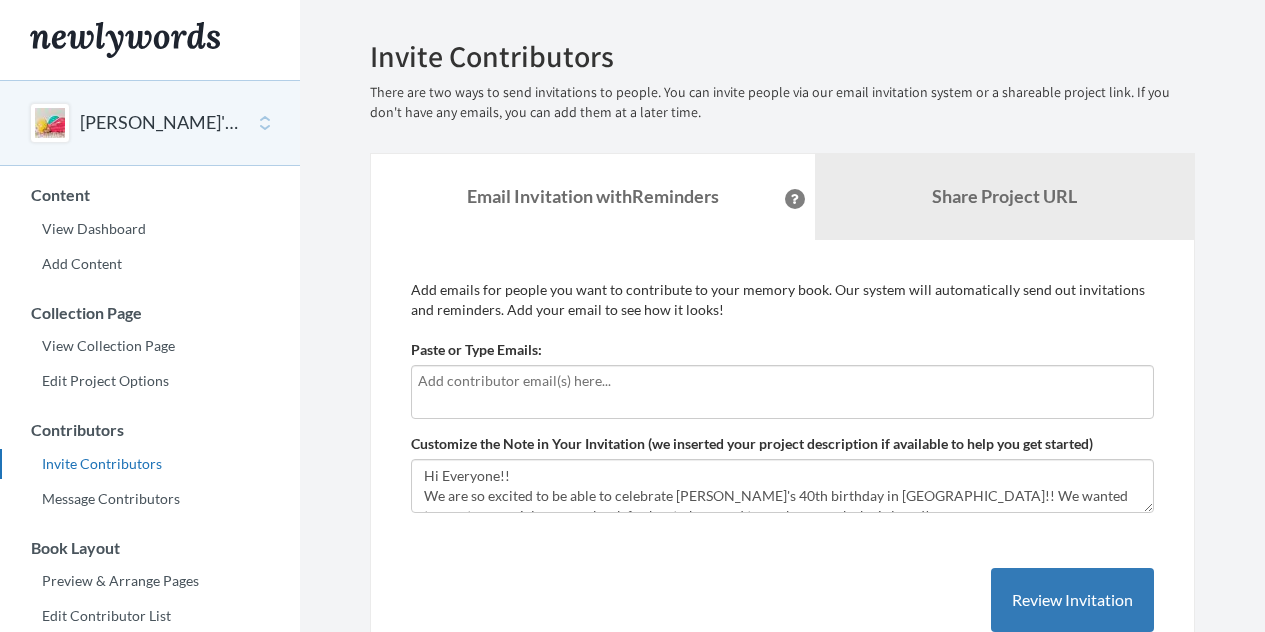 scroll, scrollTop: 0, scrollLeft: 0, axis: both 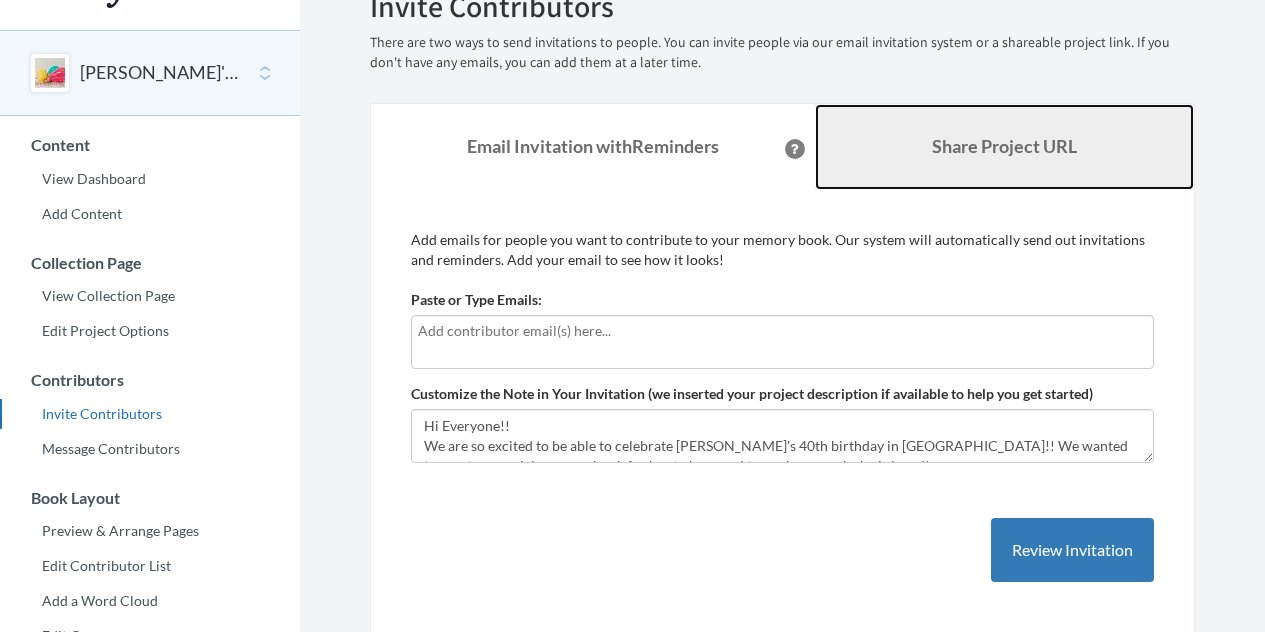 click on "Share Project URL" at bounding box center [1005, 147] 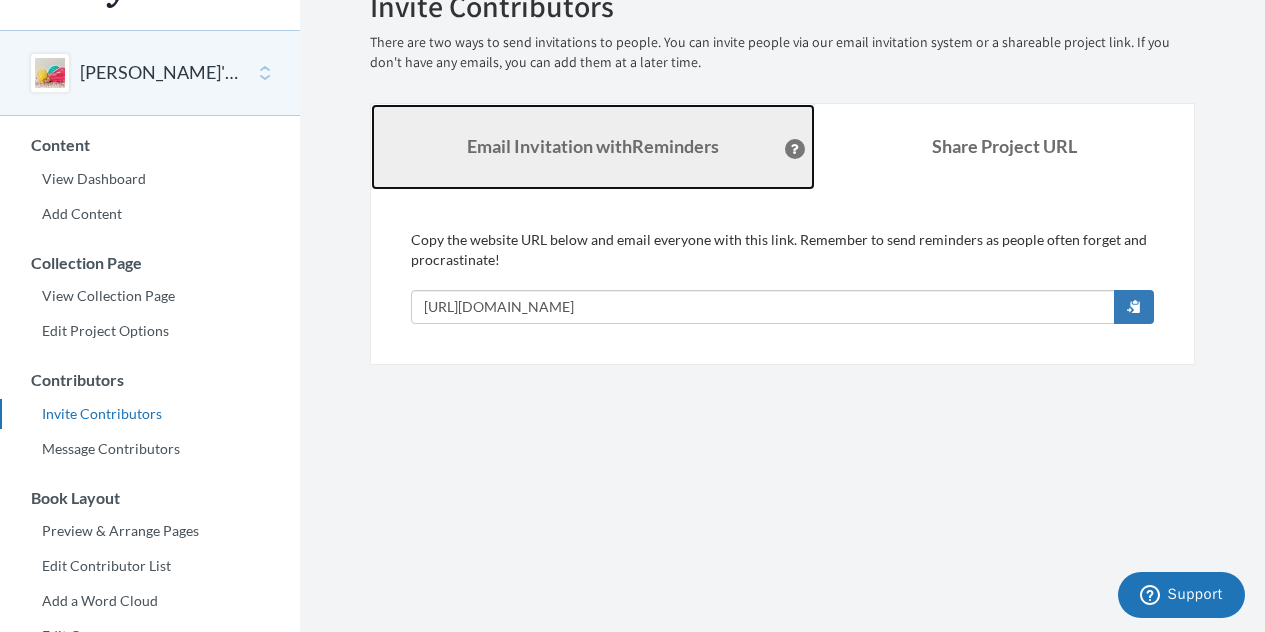 click on "Email Invitation with  Reminders" at bounding box center [593, 146] 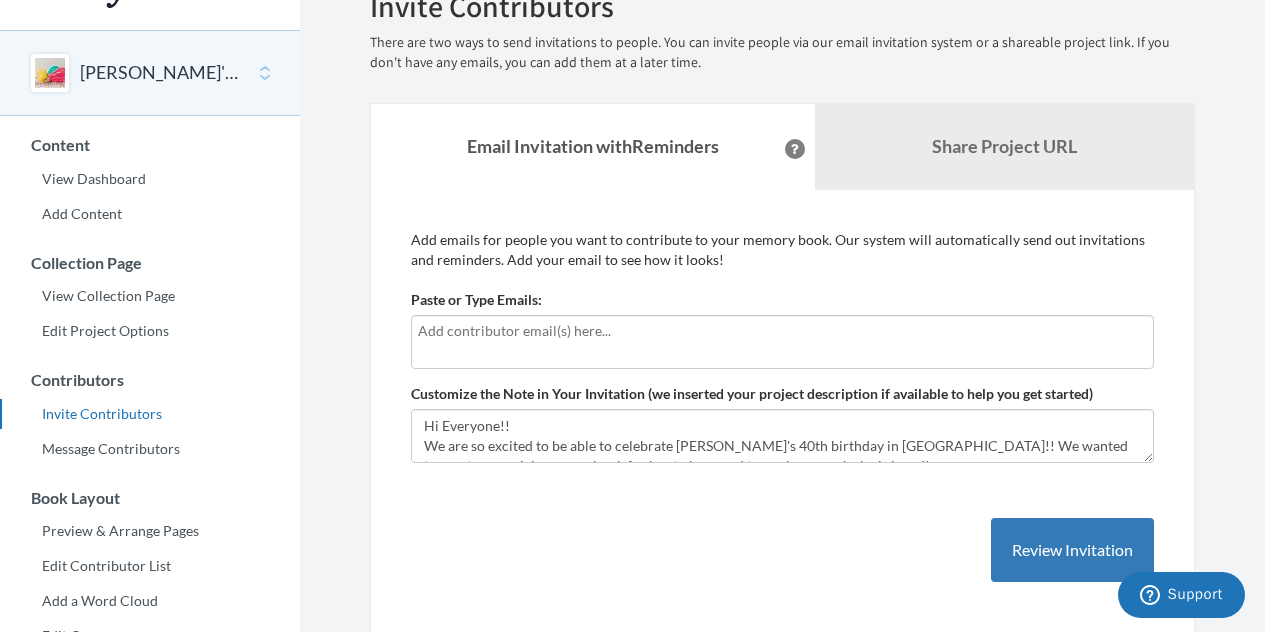 click at bounding box center (795, 149) 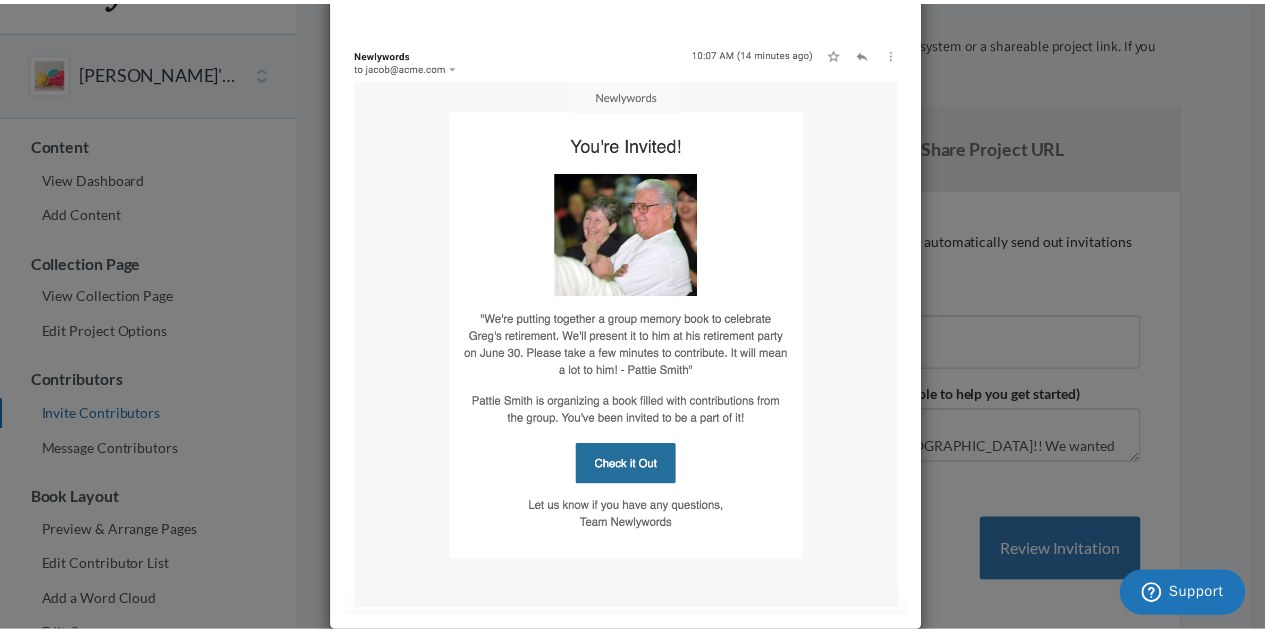 scroll, scrollTop: 0, scrollLeft: 0, axis: both 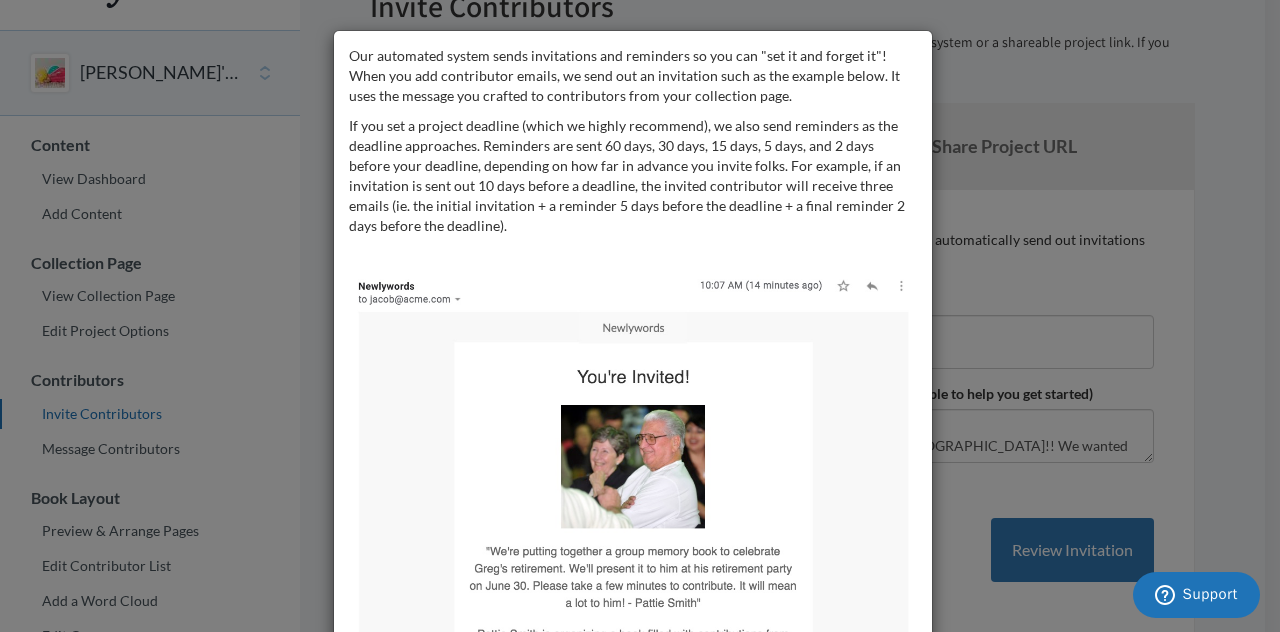 click on "Our automated system sends invitations and reminders so you can "set it
and forget it"! When you add contributor emails, we send out an
invitation such as the example below. It uses the message you crafted to
contributors from your collection page.
If you set a project deadline (which we highly recommend), we also send
reminders as the deadline approaches. Reminders are sent 60 days, 30
days, 15 days, 5 days, and 2 days before your deadline, depending on how
far in advance you invite folks. For example, if an invitation is sent
out 10 days before a deadline, the invited contributor will receive
three emails (ie. the initial invitation + a reminder 5 days before the
deadline + a final reminder 2 days before the deadline)." at bounding box center [640, 316] 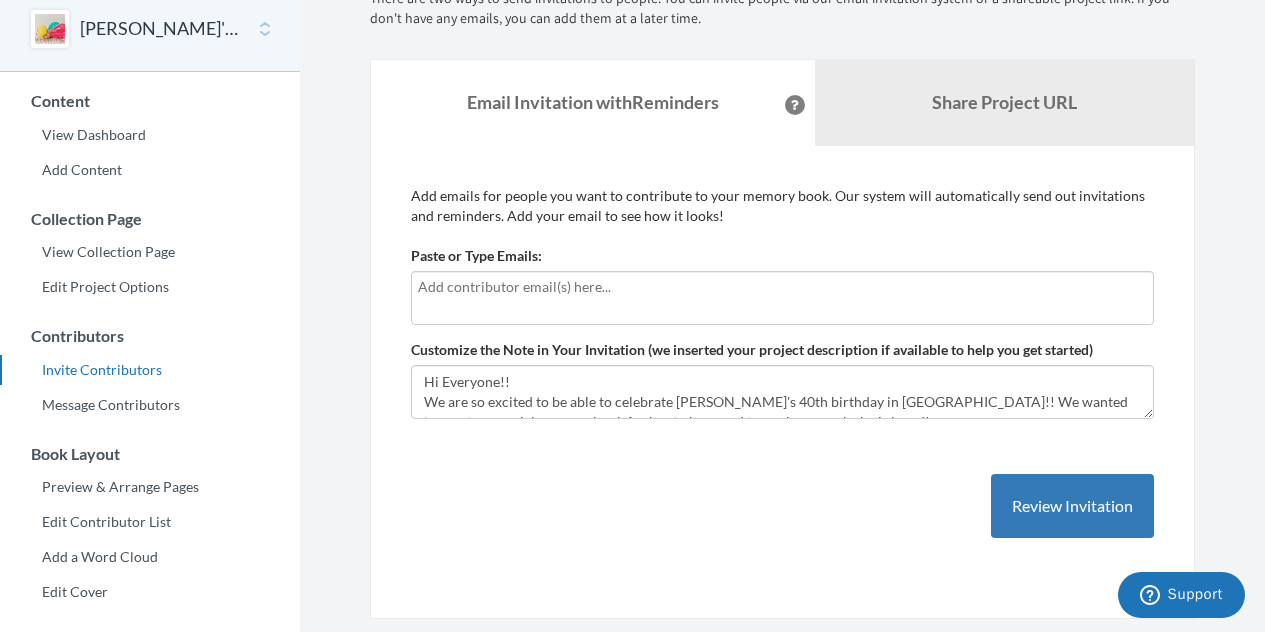 scroll, scrollTop: 95, scrollLeft: 0, axis: vertical 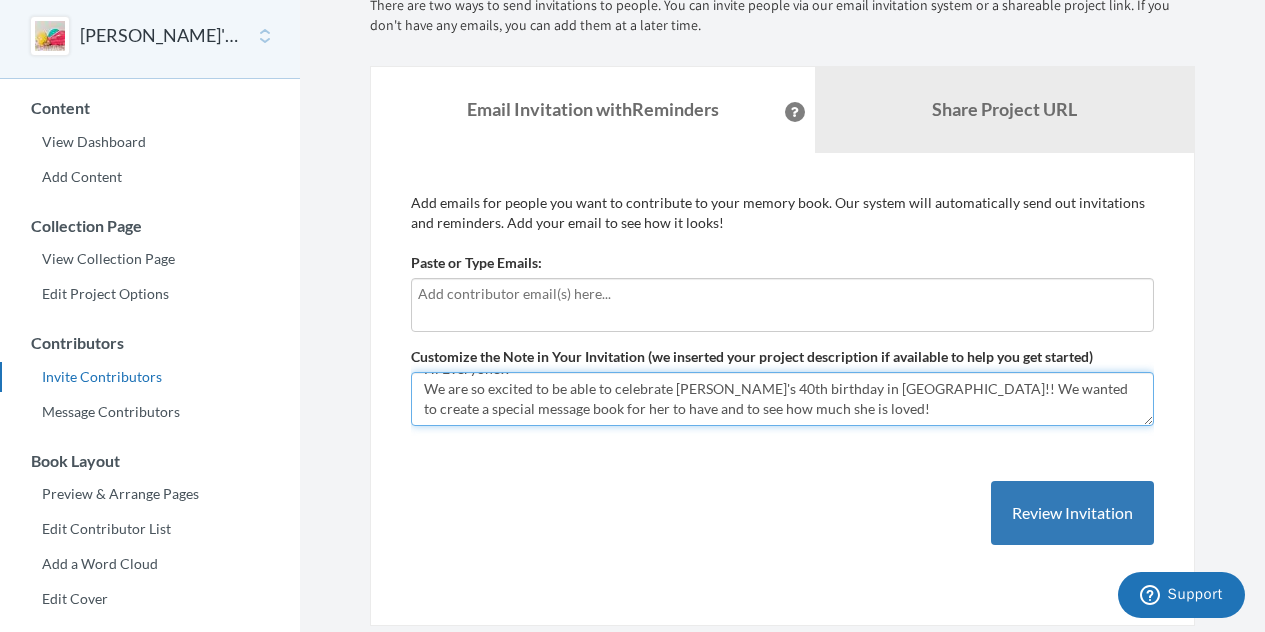click on "Hi Everyone!!
We are so excited to be able to celebrate [PERSON_NAME]'s 40th birthday in [GEOGRAPHIC_DATA]!! We wanted to create a special message book for her to have and to see how much she is loved!" at bounding box center (782, 399) 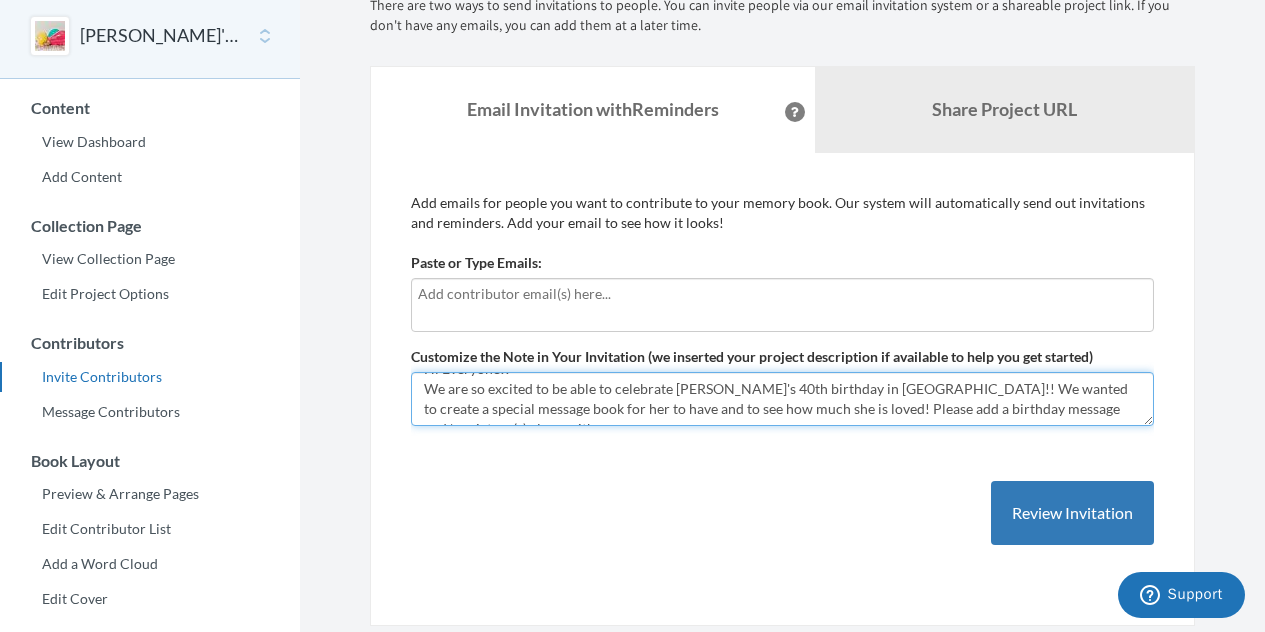 scroll, scrollTop: 32, scrollLeft: 0, axis: vertical 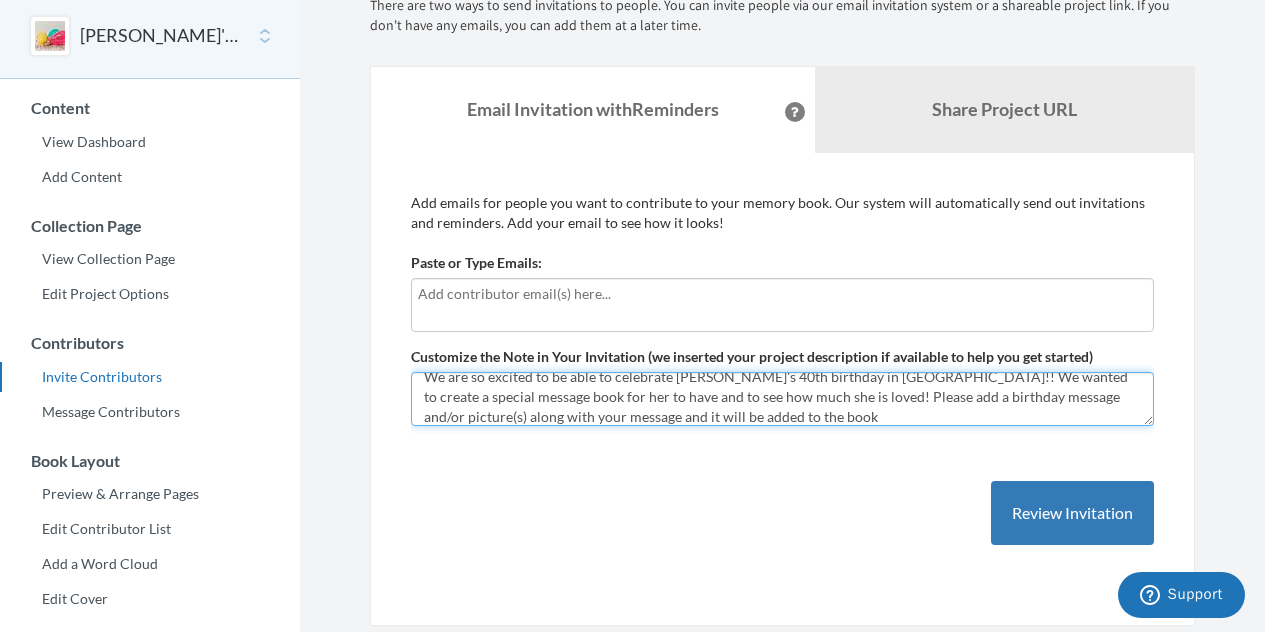 click on "Hi Everyone!!
We are so excited to be able to celebrate [PERSON_NAME]'s 40th birthday in [GEOGRAPHIC_DATA]!! We wanted to create a special message book for her to have and to see how much she is loved!" at bounding box center [782, 399] 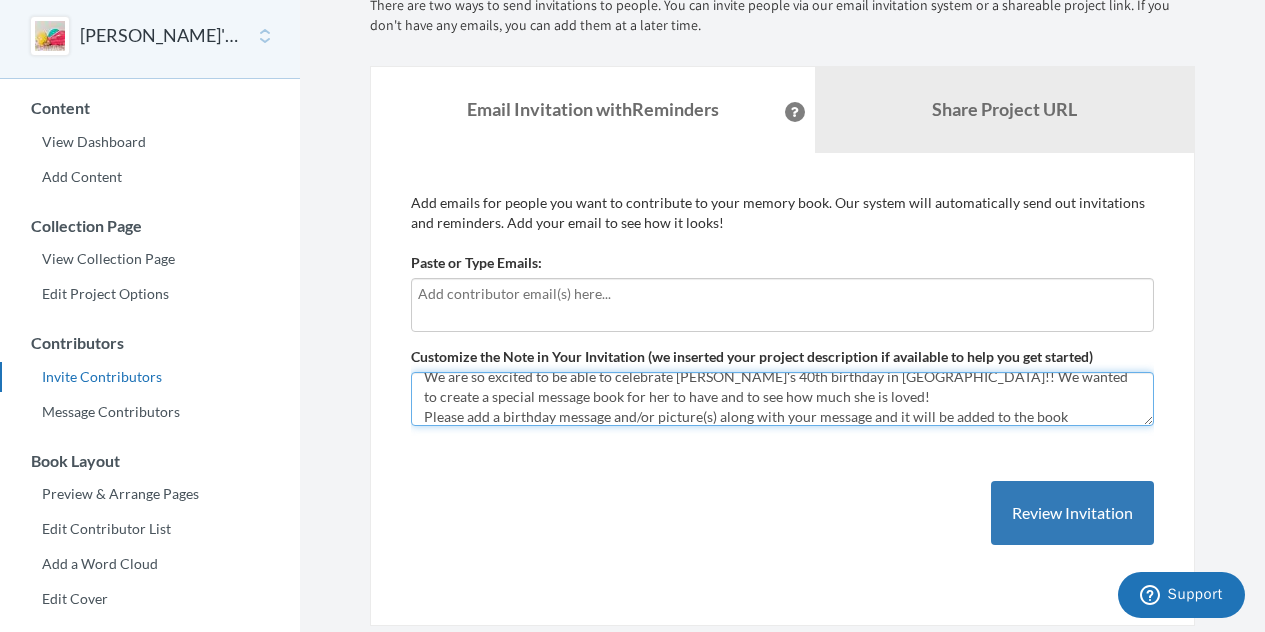 scroll, scrollTop: 40, scrollLeft: 0, axis: vertical 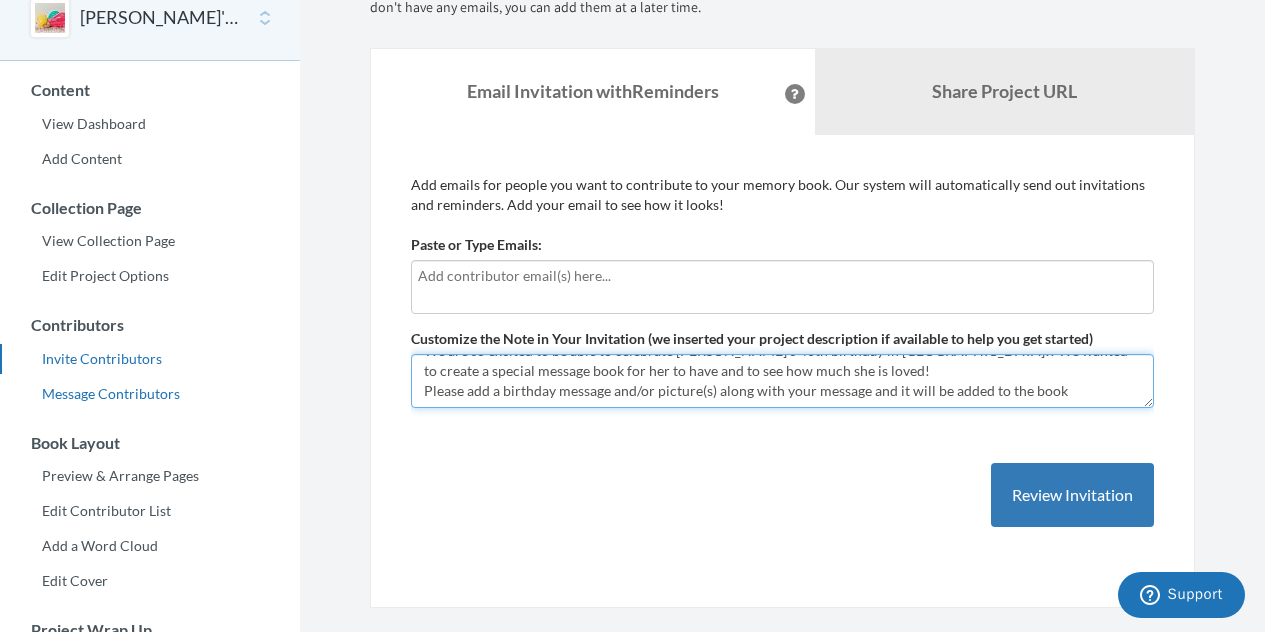 type on "Hi Everyone!!
We are so excited to be able to celebrate [PERSON_NAME]'s 40th birthday in [GEOGRAPHIC_DATA]!! We wanted to create a special message book for her to have and to see how much she is loved!
Please add a birthday message and/or picture(s) along with your message and it will be added to the book" 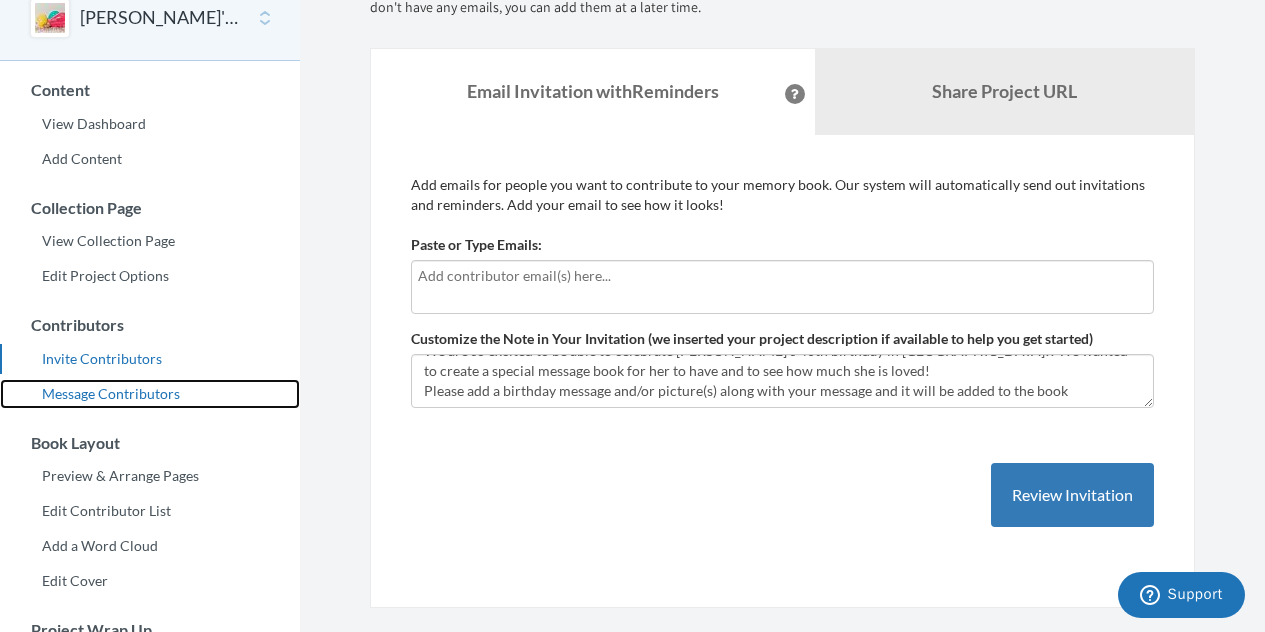 click on "Message Contributors" at bounding box center (150, 394) 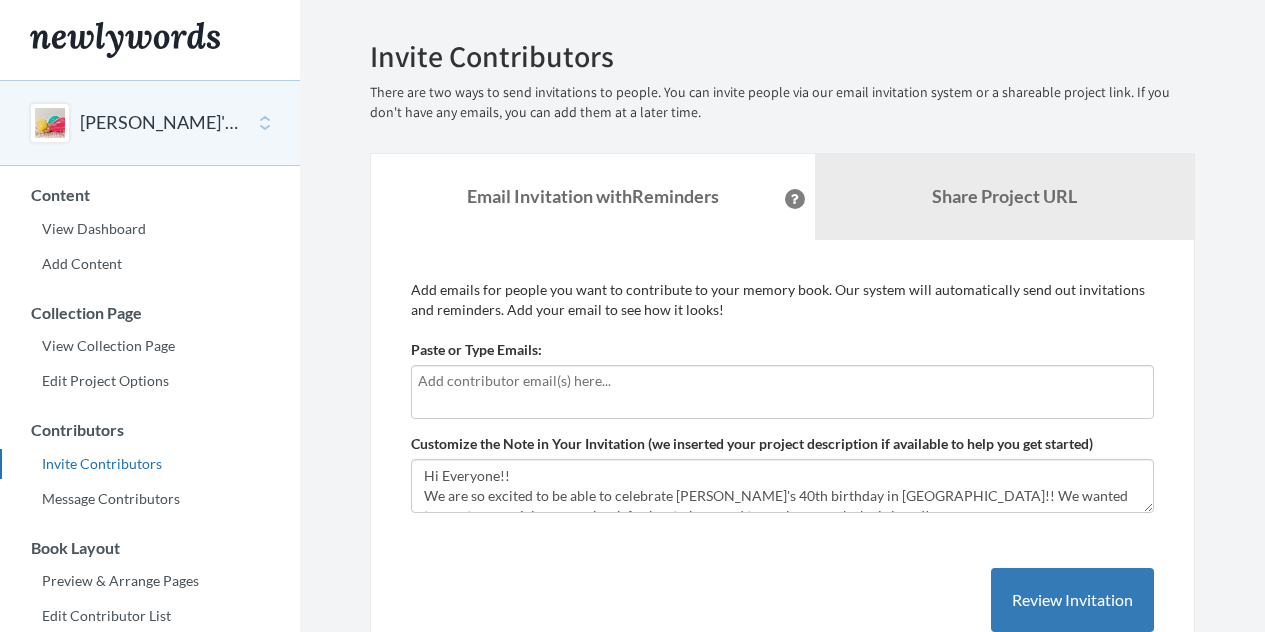 scroll, scrollTop: 0, scrollLeft: 0, axis: both 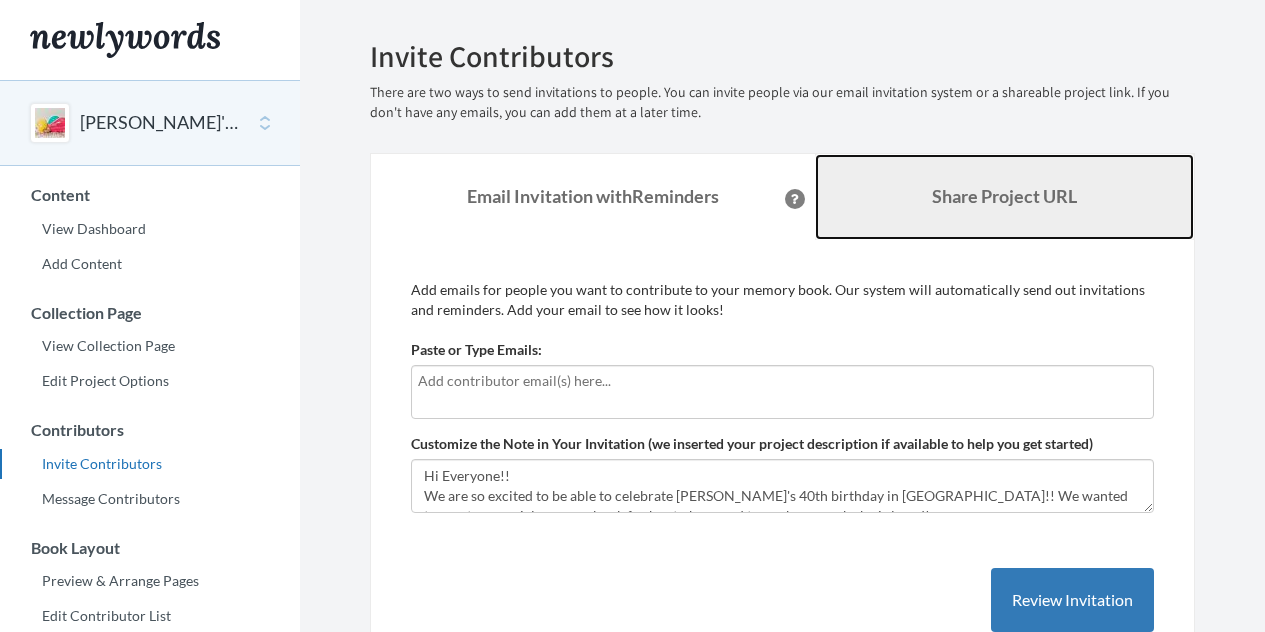 click on "Share Project URL" at bounding box center (1004, 196) 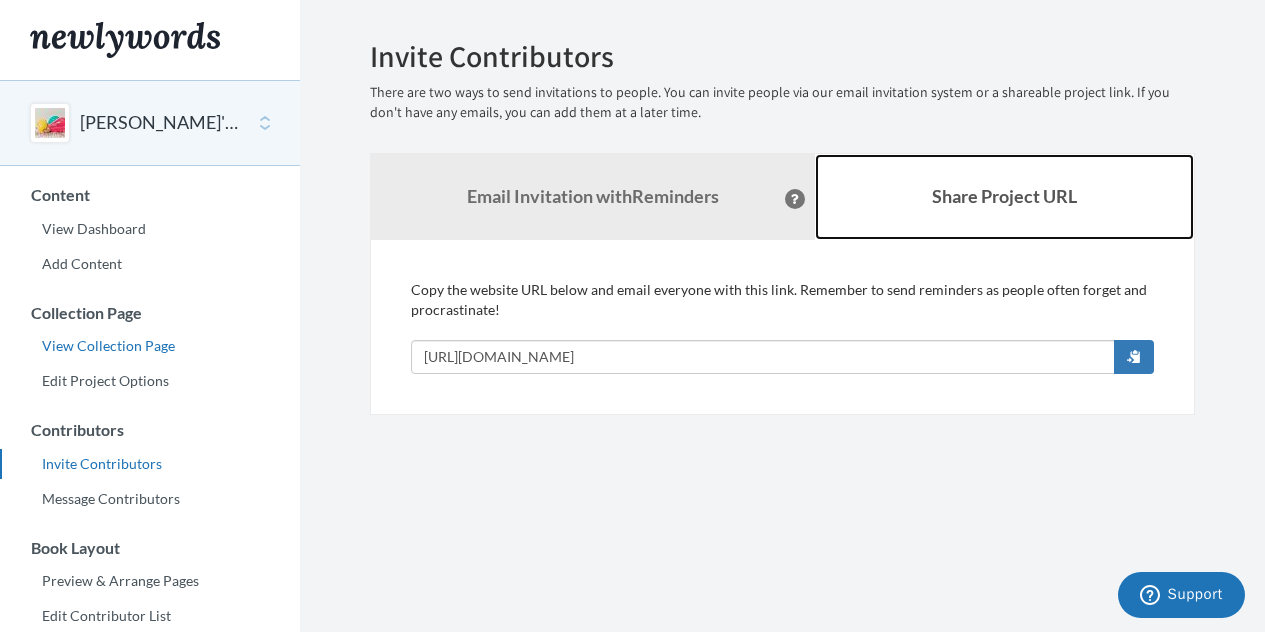 scroll, scrollTop: 51, scrollLeft: 0, axis: vertical 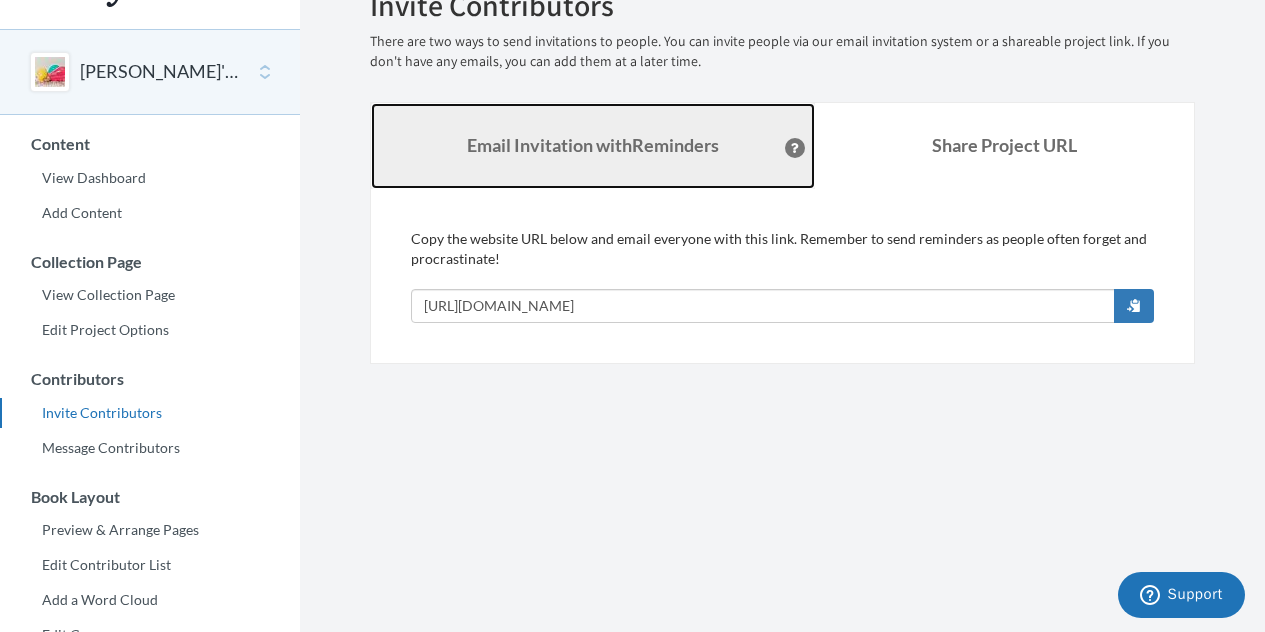 click on "Email Invitation with  Reminders" at bounding box center (593, 145) 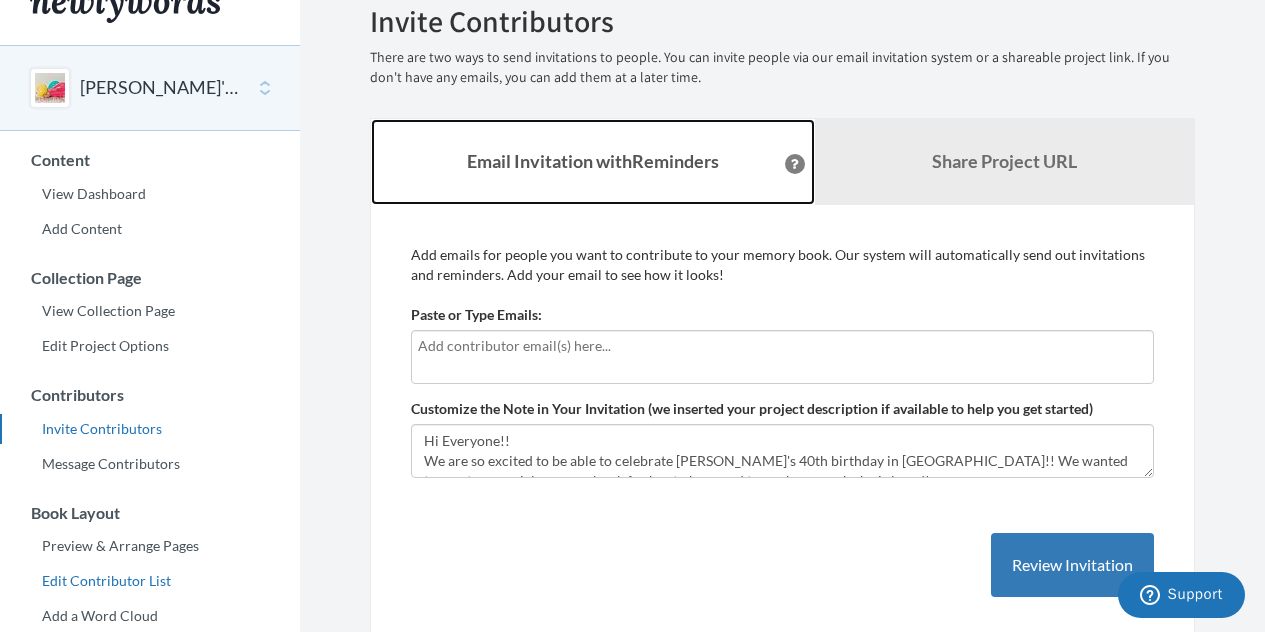 scroll, scrollTop: 0, scrollLeft: 0, axis: both 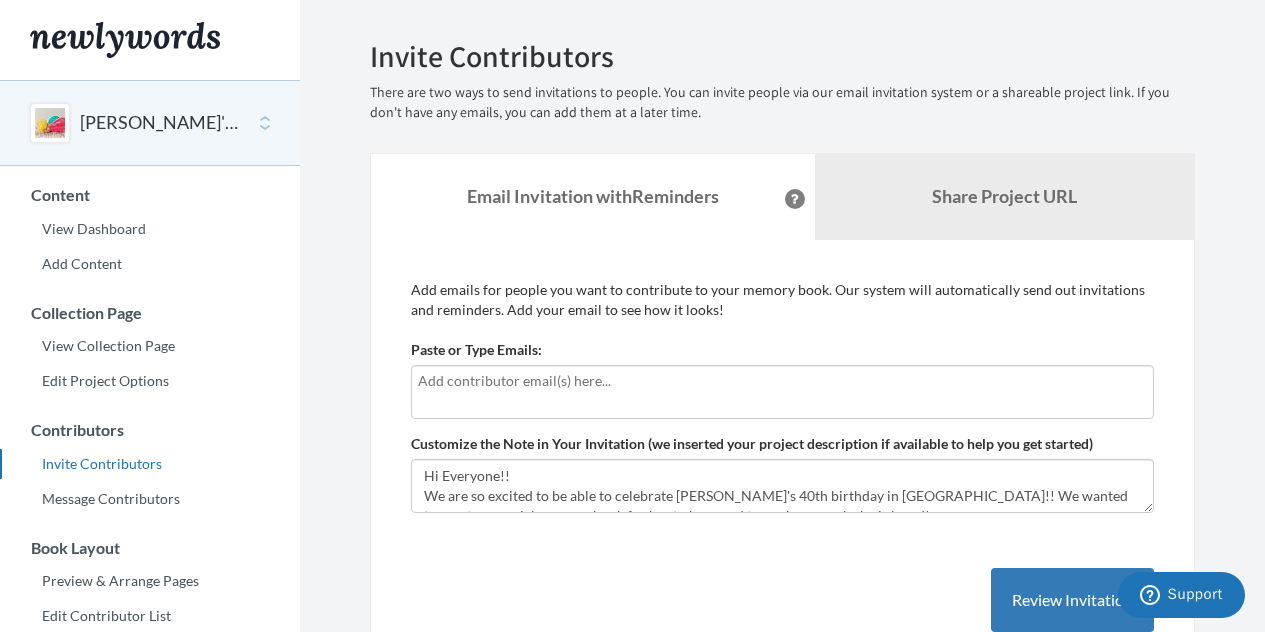 click at bounding box center (782, 381) 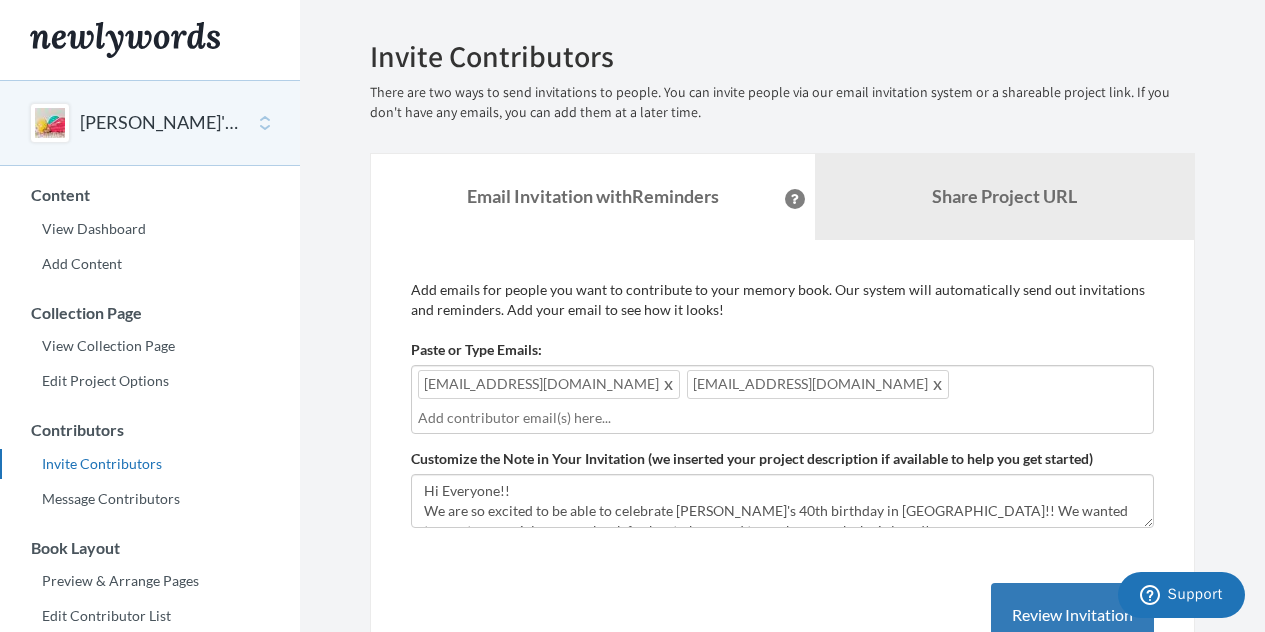 click on "jheriphoto@gmail.com" at bounding box center [549, 384] 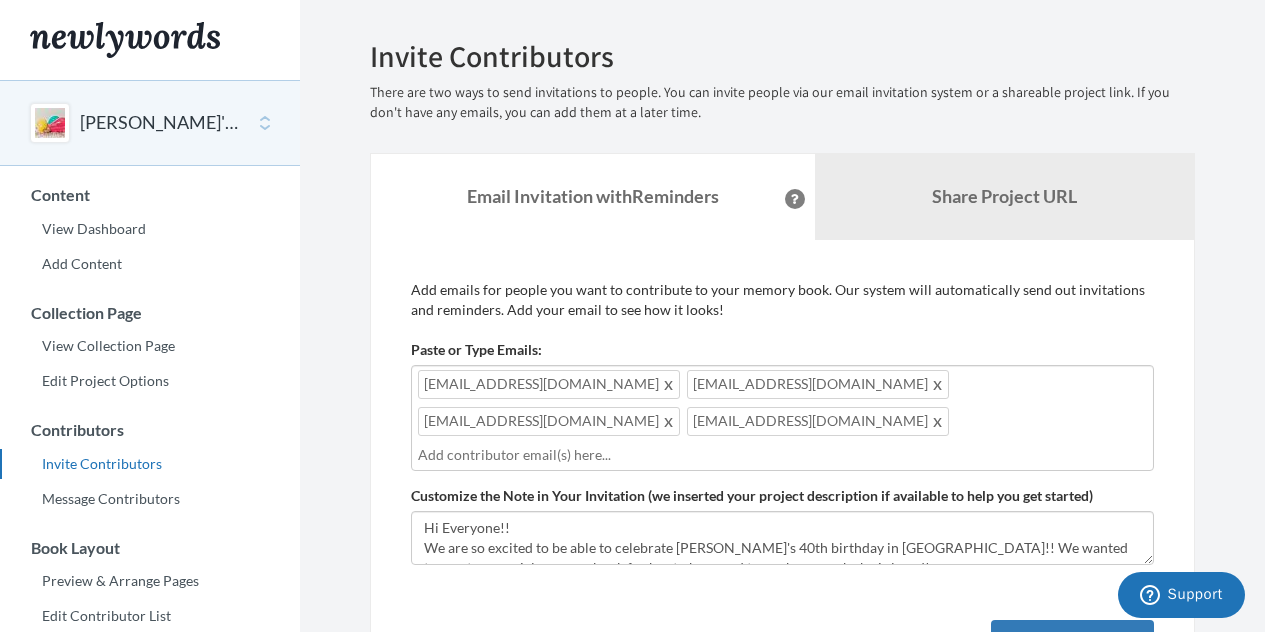 click at bounding box center (782, 455) 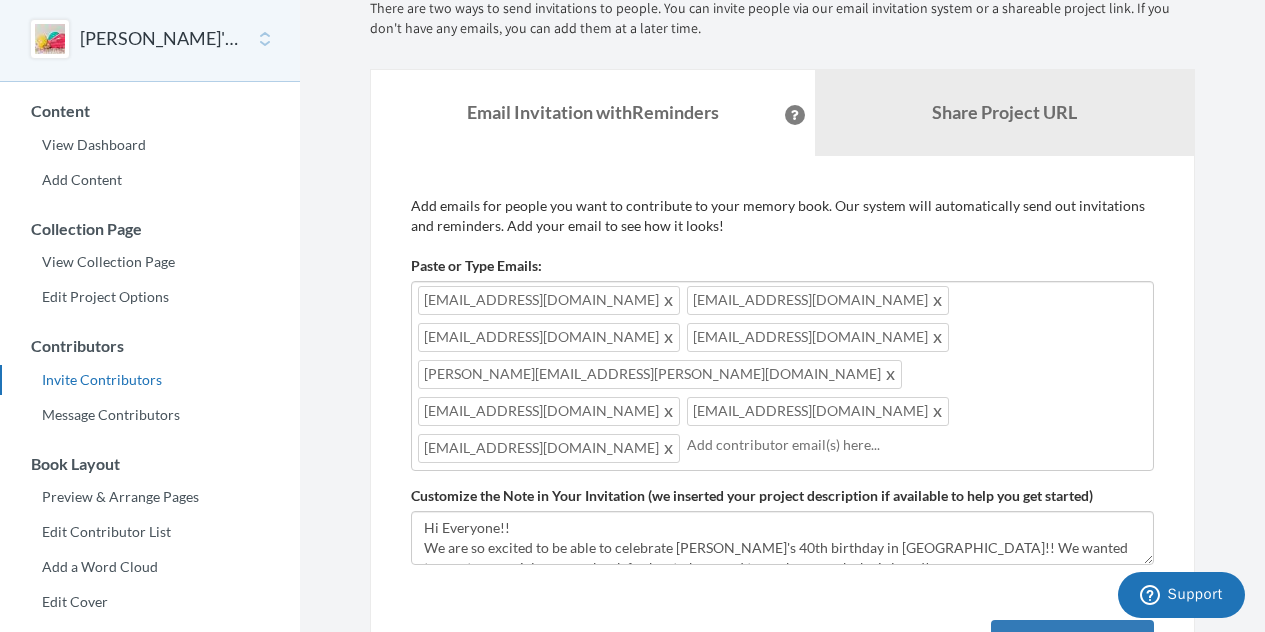 scroll, scrollTop: 88, scrollLeft: 0, axis: vertical 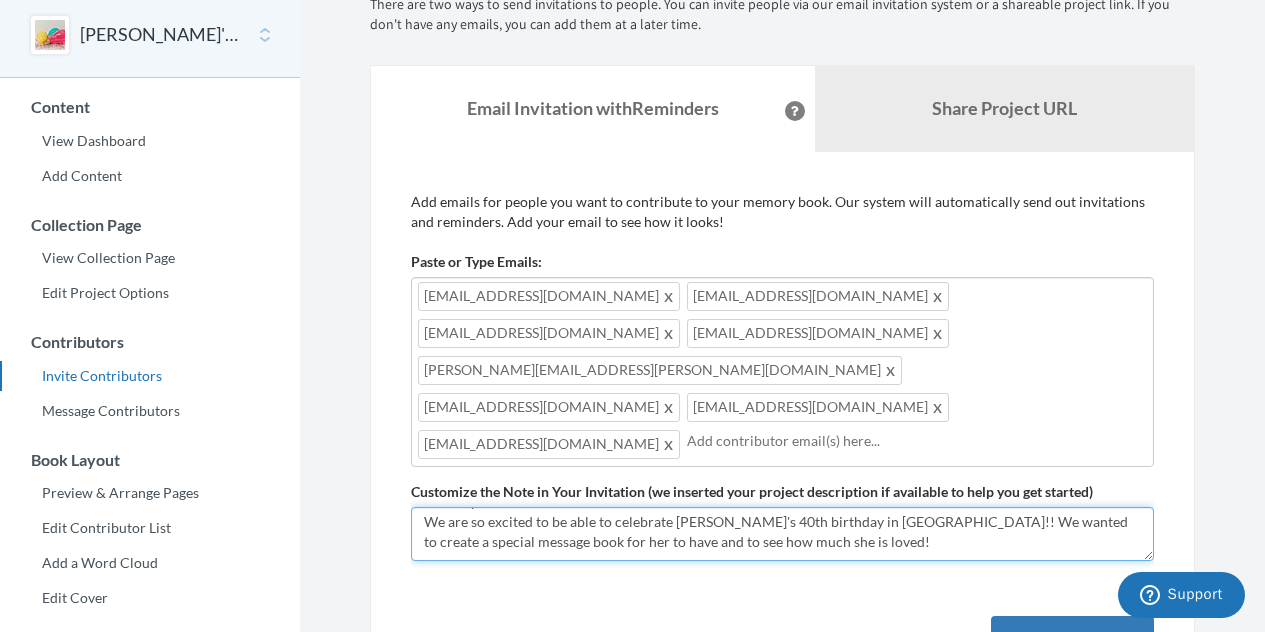 click on "Hi Everyone!!
We are so excited to be able to celebrate Malika's 40th birthday in NOLA!! We wanted to create a special message book for her to have and to see how much she is loved!
Please add a birthday message and you can add a picture(s) if you would like. This will then get added into the book." at bounding box center (782, 534) 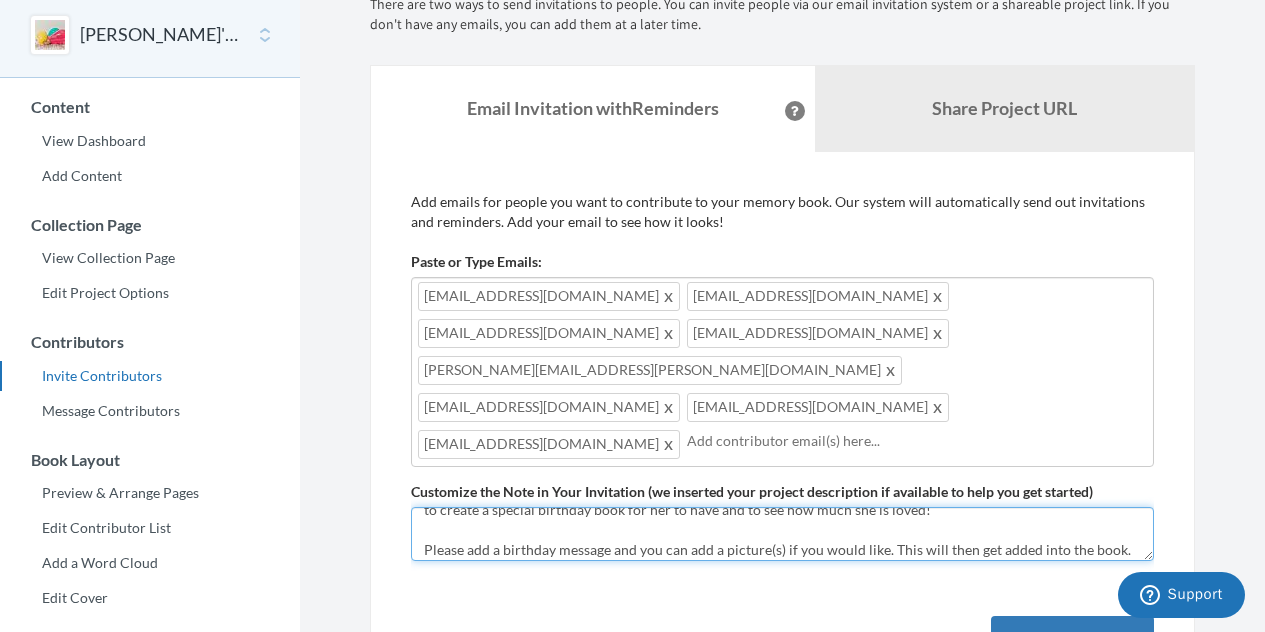 scroll, scrollTop: 60, scrollLeft: 0, axis: vertical 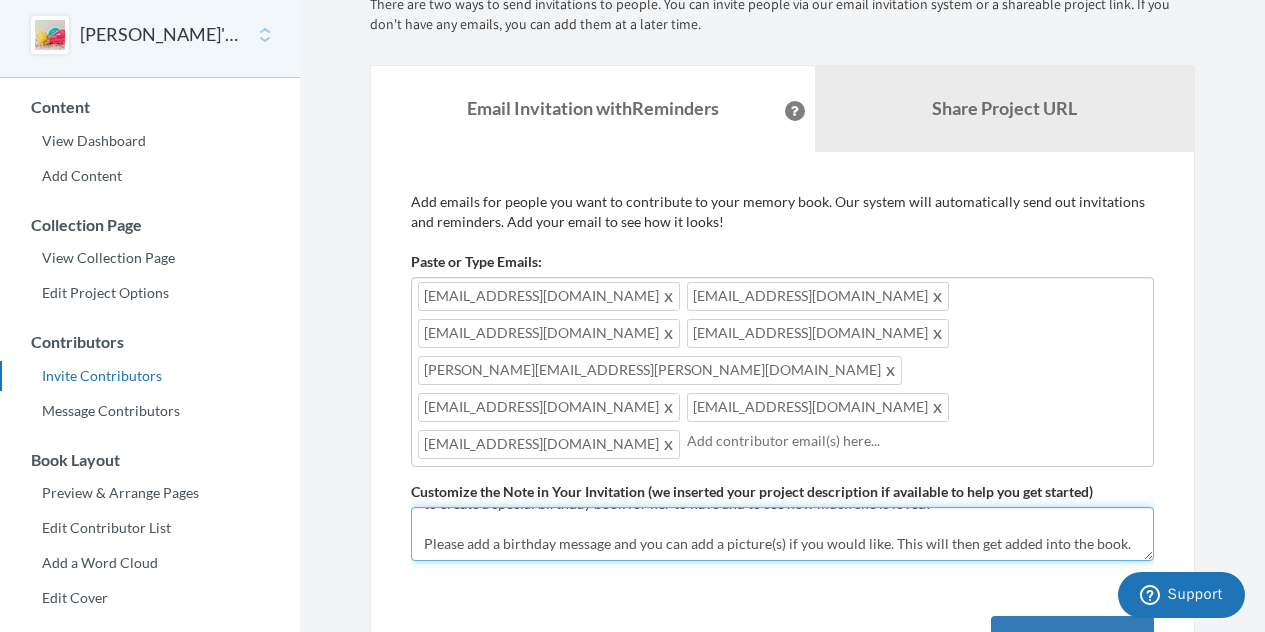 click on "Hi Everyone!!
We are so excited to be able to celebrate Malika's 40th birthday in NOLA!! We wanted to create a special message book for her to have and to see how much she is loved!
Please add a birthday message and you can add a picture(s) if you would like. This will then get added into the book." at bounding box center [782, 534] 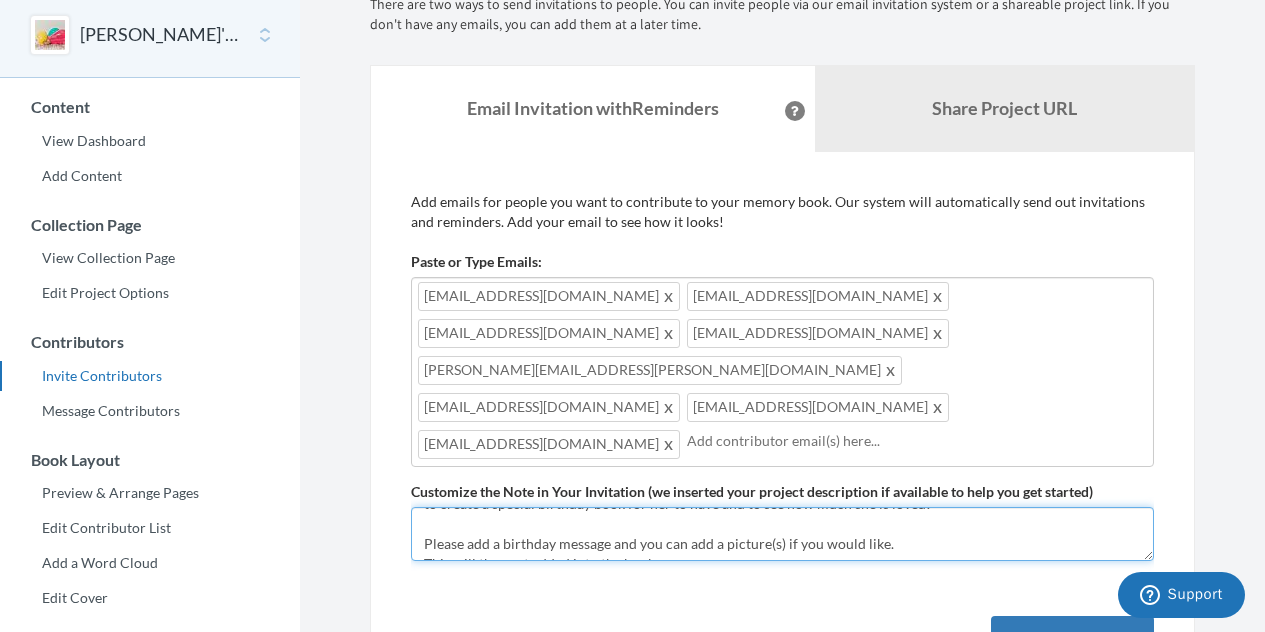 scroll, scrollTop: 80, scrollLeft: 0, axis: vertical 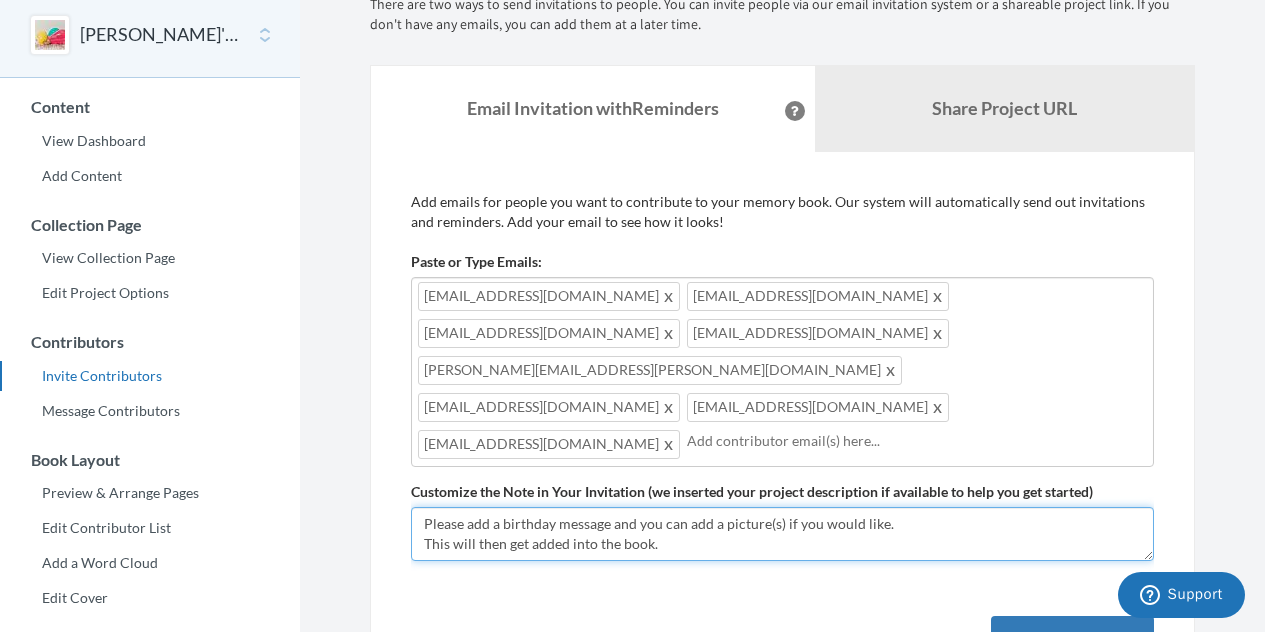 click on "Hi Everyone!!
We are so excited to be able to celebrate Malika's 40th birthday in NOLA!! We wanted to create a special message book for her to have and to see how much she is loved!
Please add a birthday message and you can add a picture(s) if you would like. This will then get added into the book." at bounding box center (782, 534) 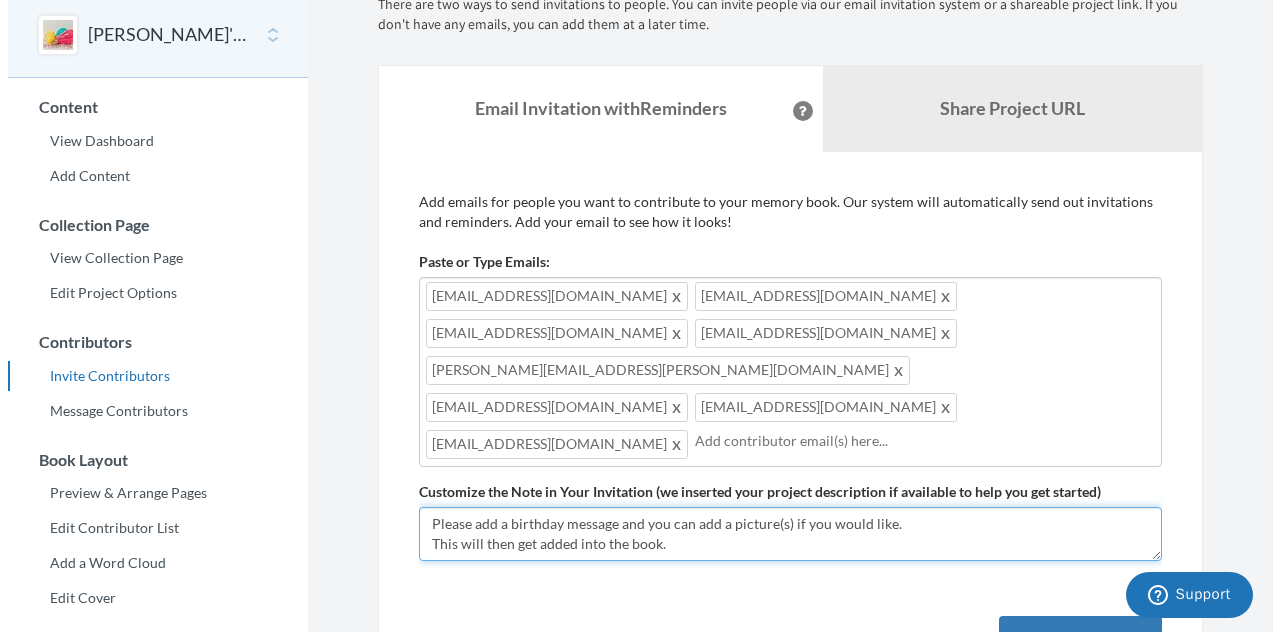 scroll, scrollTop: 100, scrollLeft: 0, axis: vertical 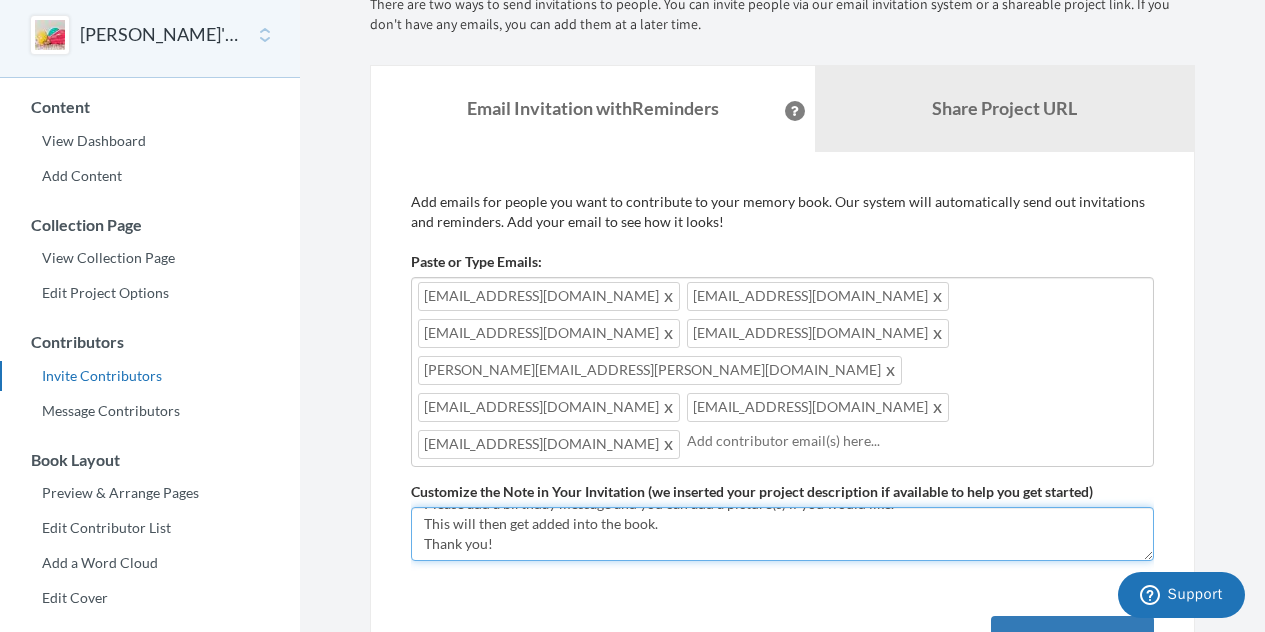 type on "Hi Everyone!!
We are so excited to be able to celebrate Malika's 40th birthday in NOLA!! We wanted to create a special birthday book for her to have and to see how much she is loved!
Please add a birthday message and you can add a picture(s) if you would like.
This will then get added into the book.
Thank you!" 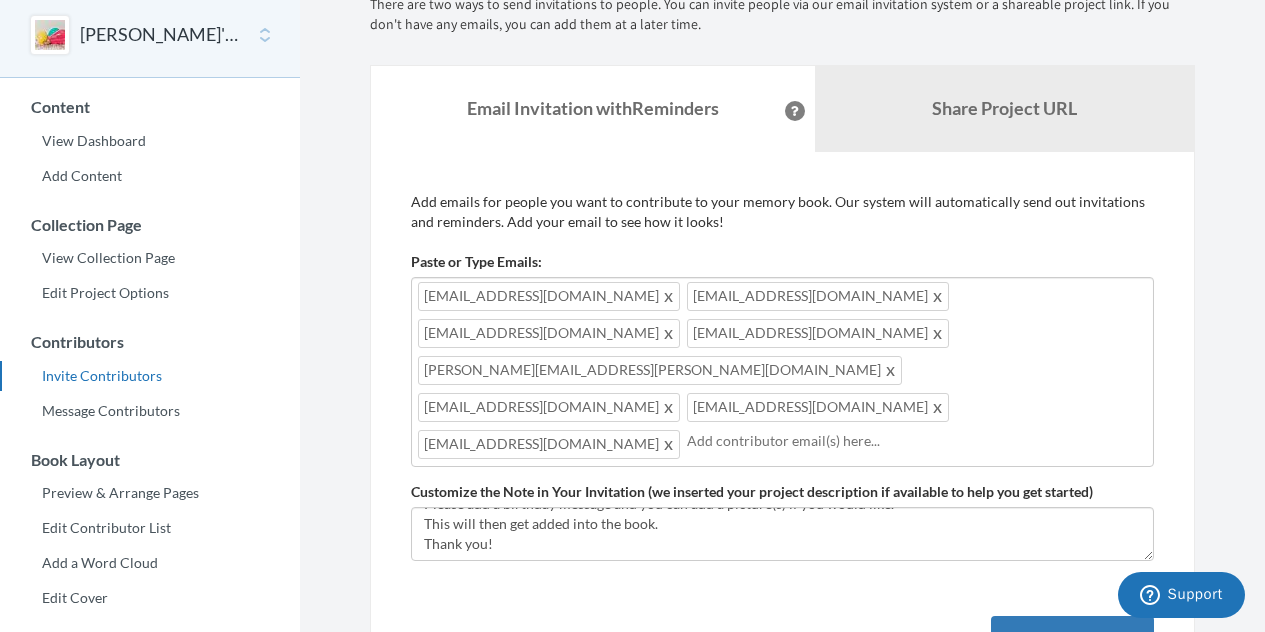 click on "Add emails for people you want to contribute to your memory book. Our system will automatically send out invitations and reminders. Add your email to see how it looks!
Paste or Type Emails: jheriphoto@gmail.com,ayannaandlouis@gmail.com,pryz01@gmail.com,c.penin05@gmail.com,cindy.amuzie@gmail.com,pperez7113@gmail.com,akhalsa65@gmail.com,knightj350@gmail.com jheriphoto@gmail.com   ayannaandlouis@gmail.com   pryz01@gmail.com   c.penin05@gmail.com   cindy.amuzie@gmail.com   pperez7113@gmail.com   akhalsa65@gmail.com   knightj350@gmail.com
Customize the Note in Your Invitation (we inserted your project description if available to help you get started)
Review Invitation" at bounding box center (782, 456) 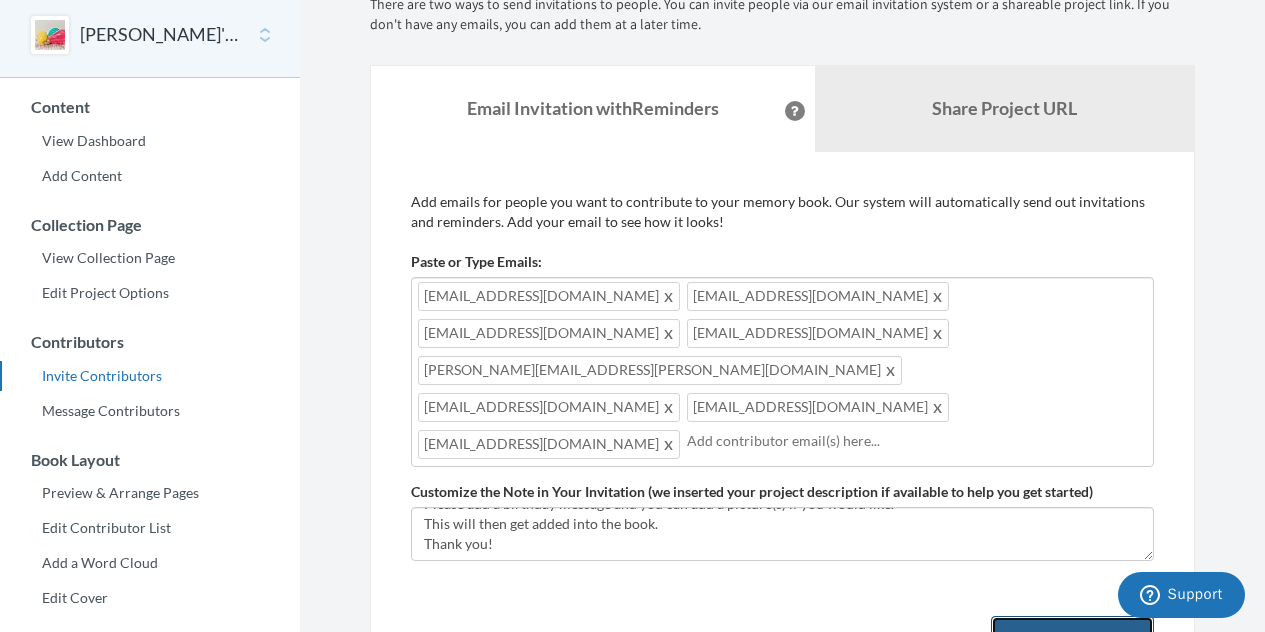 click on "Review Invitation" at bounding box center [1072, 648] 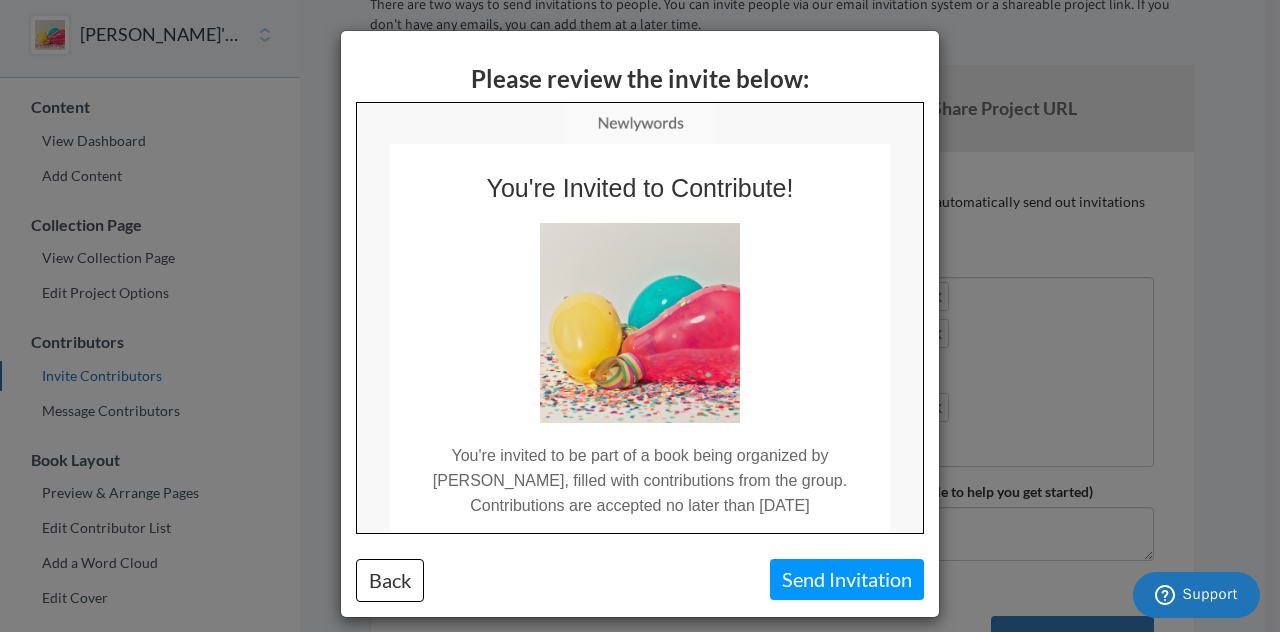 scroll, scrollTop: 0, scrollLeft: 0, axis: both 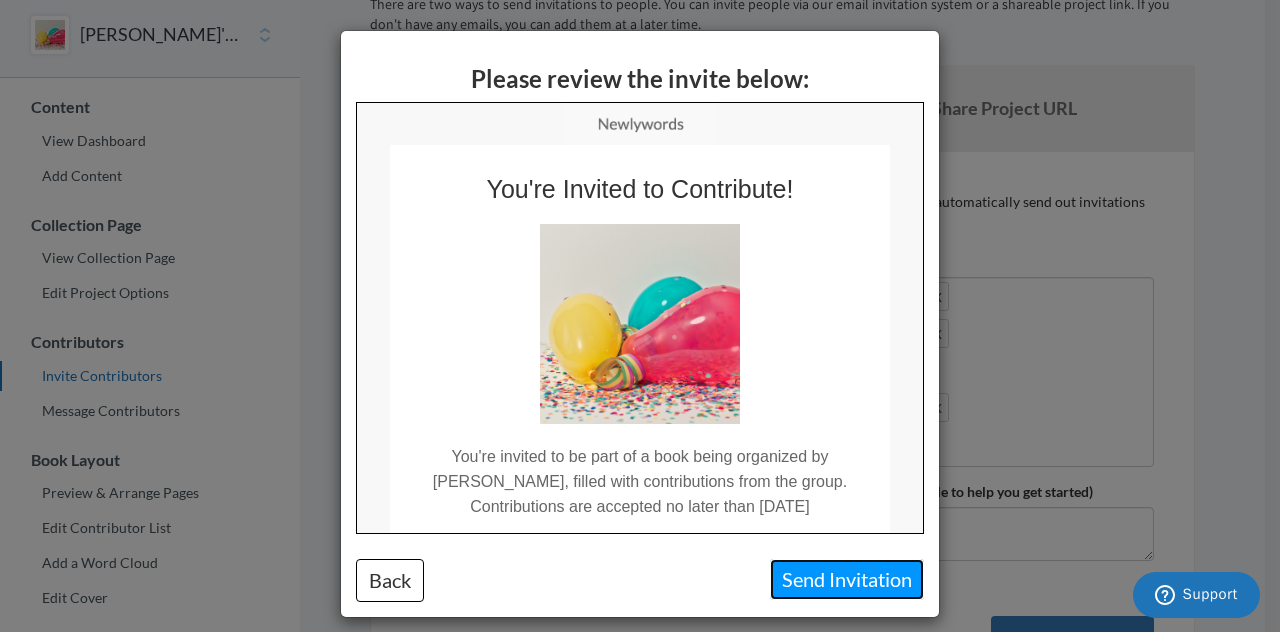 click on "Send Invitation" at bounding box center [847, 579] 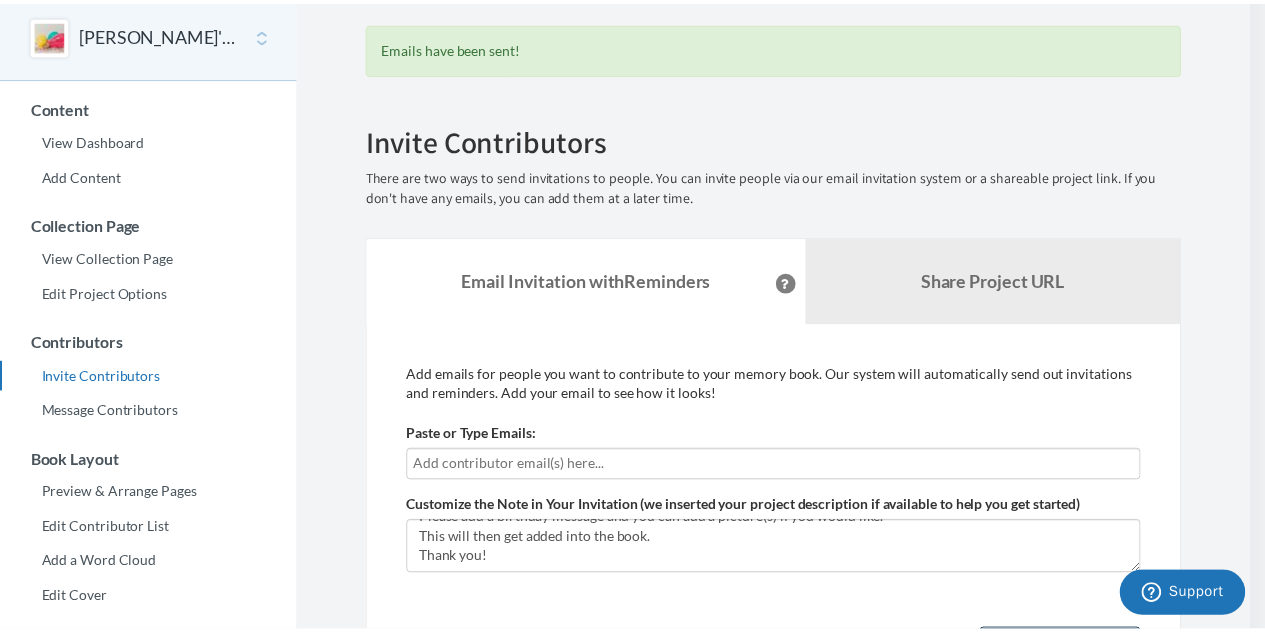 scroll, scrollTop: 150, scrollLeft: 0, axis: vertical 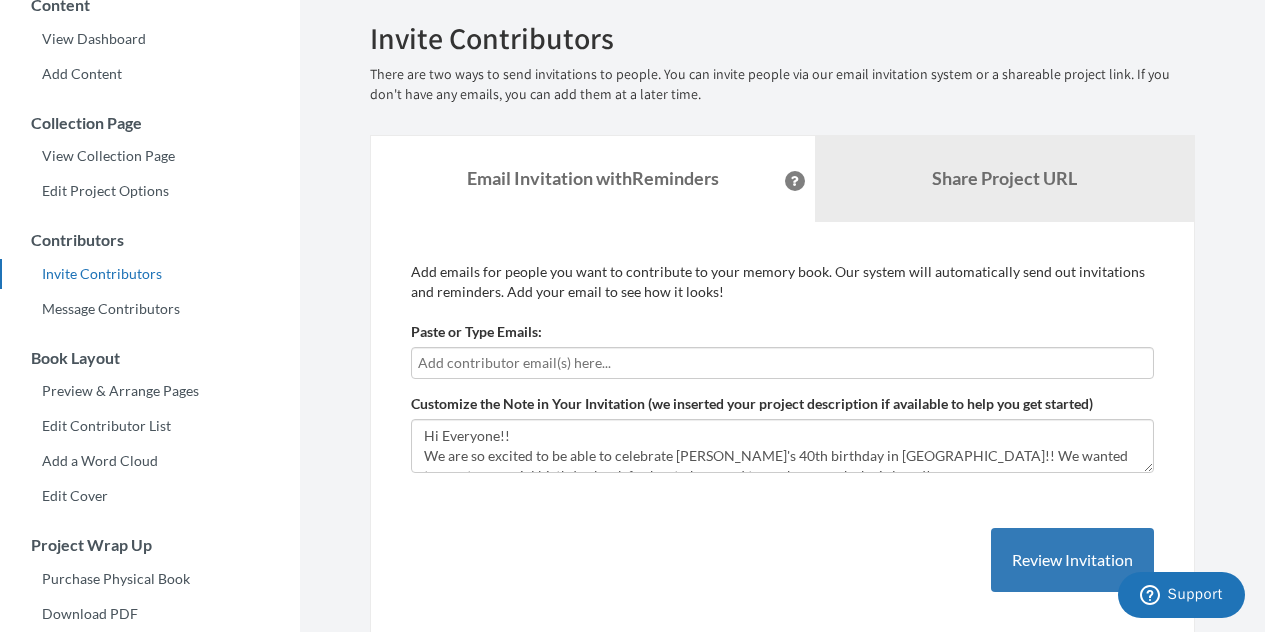 click at bounding box center [782, 363] 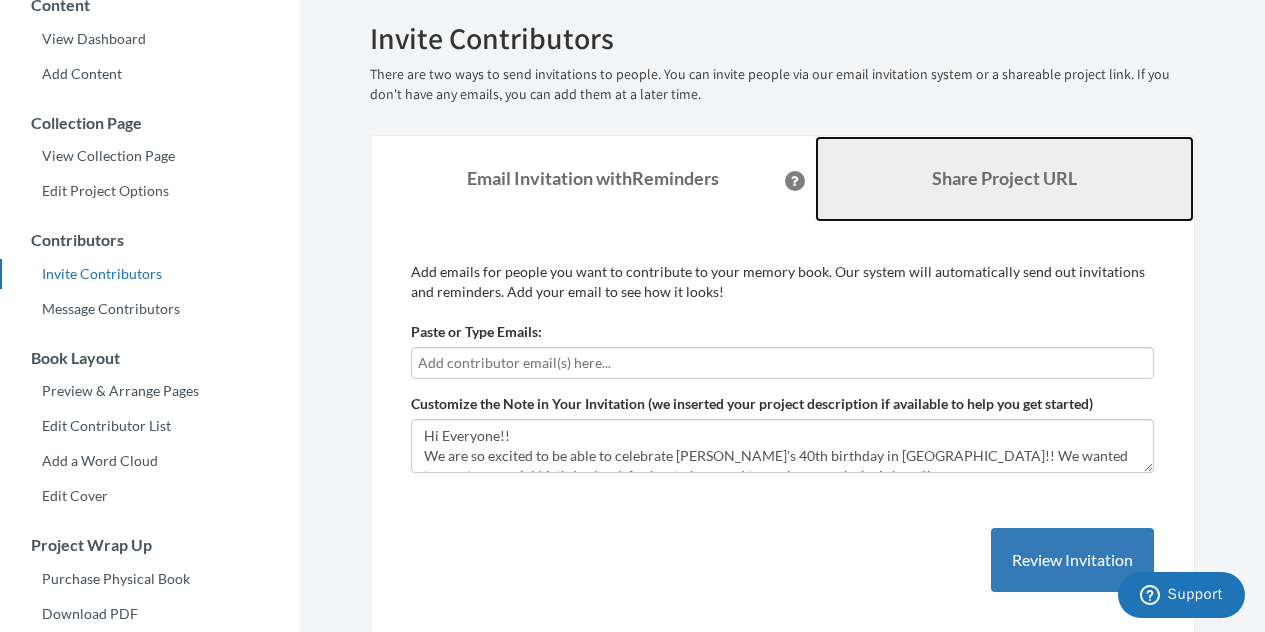 click on "Share Project URL" at bounding box center (1005, 179) 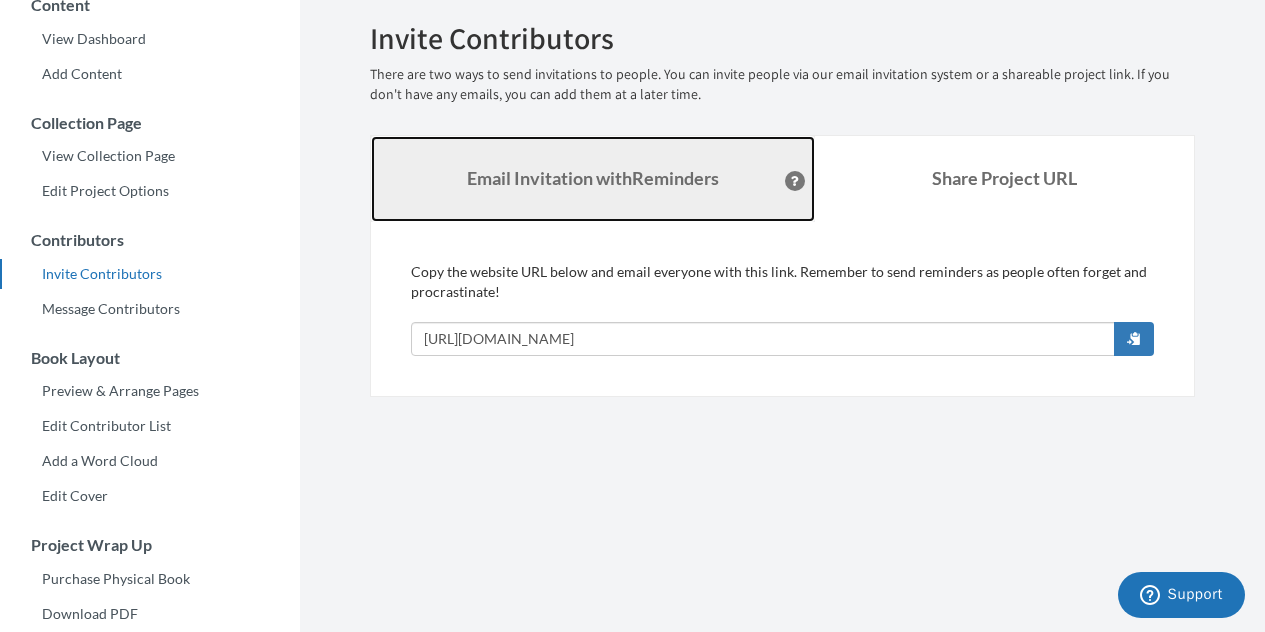 click on "Email Invitation with  Reminders" at bounding box center [593, 179] 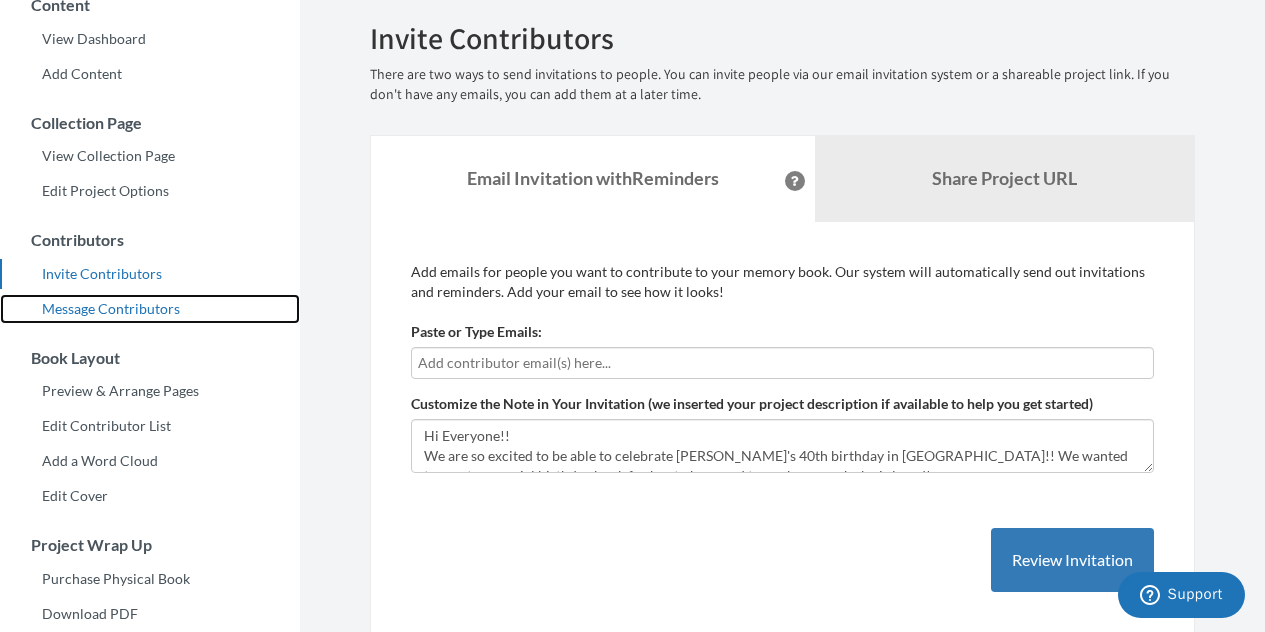 click on "Message Contributors" at bounding box center [150, 309] 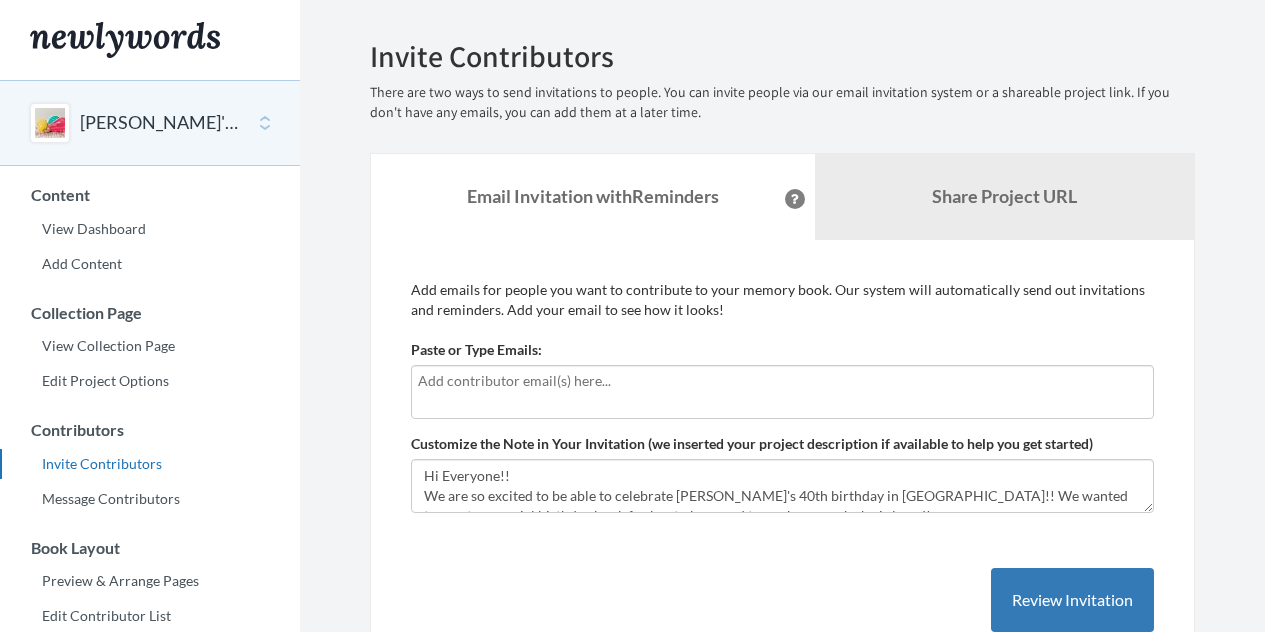 scroll, scrollTop: 0, scrollLeft: 0, axis: both 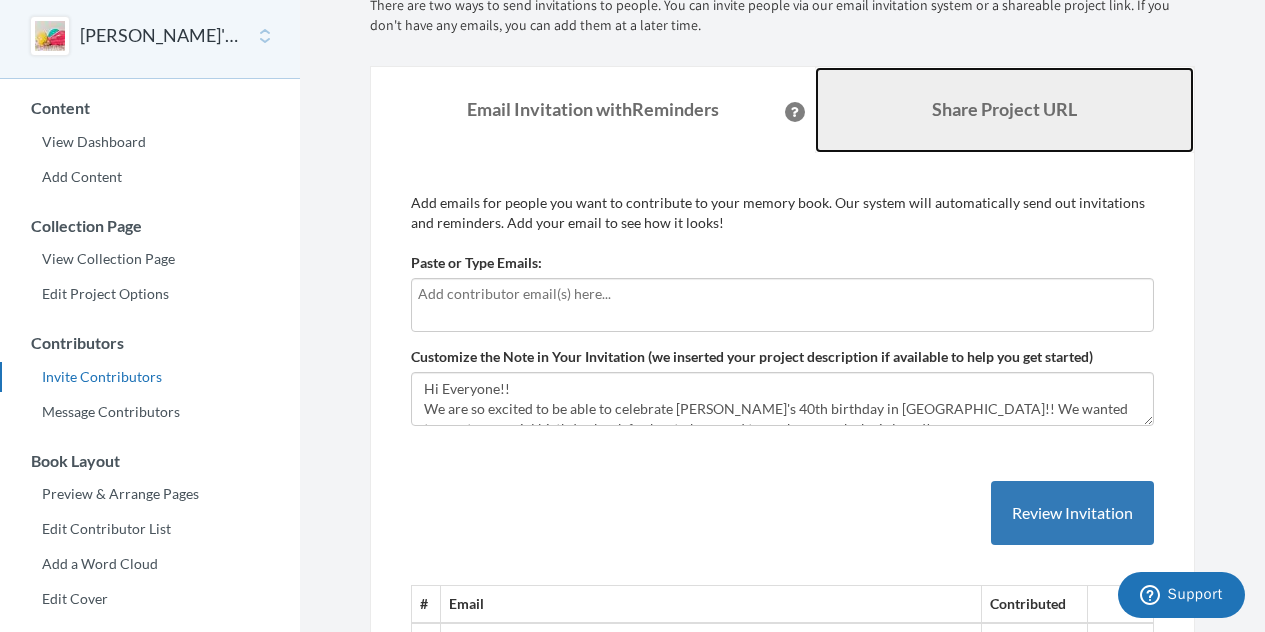 click on "Share Project URL" at bounding box center (1004, 109) 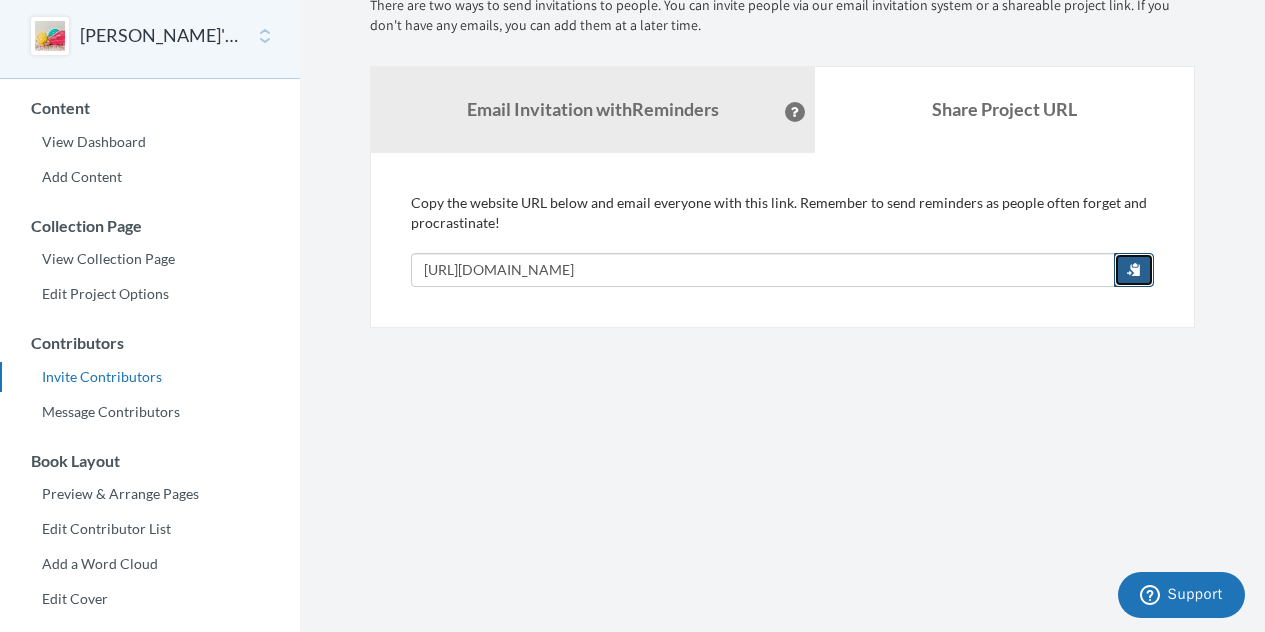 click at bounding box center [1134, 269] 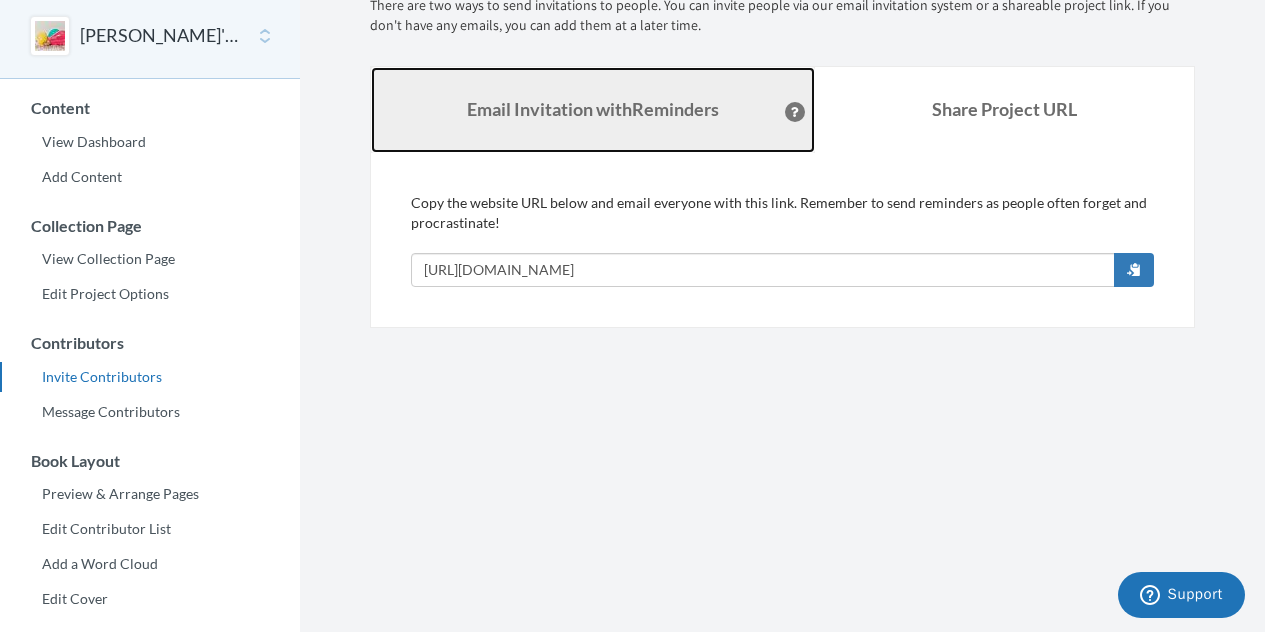 click on "Email Invitation with  Reminders" at bounding box center [593, 110] 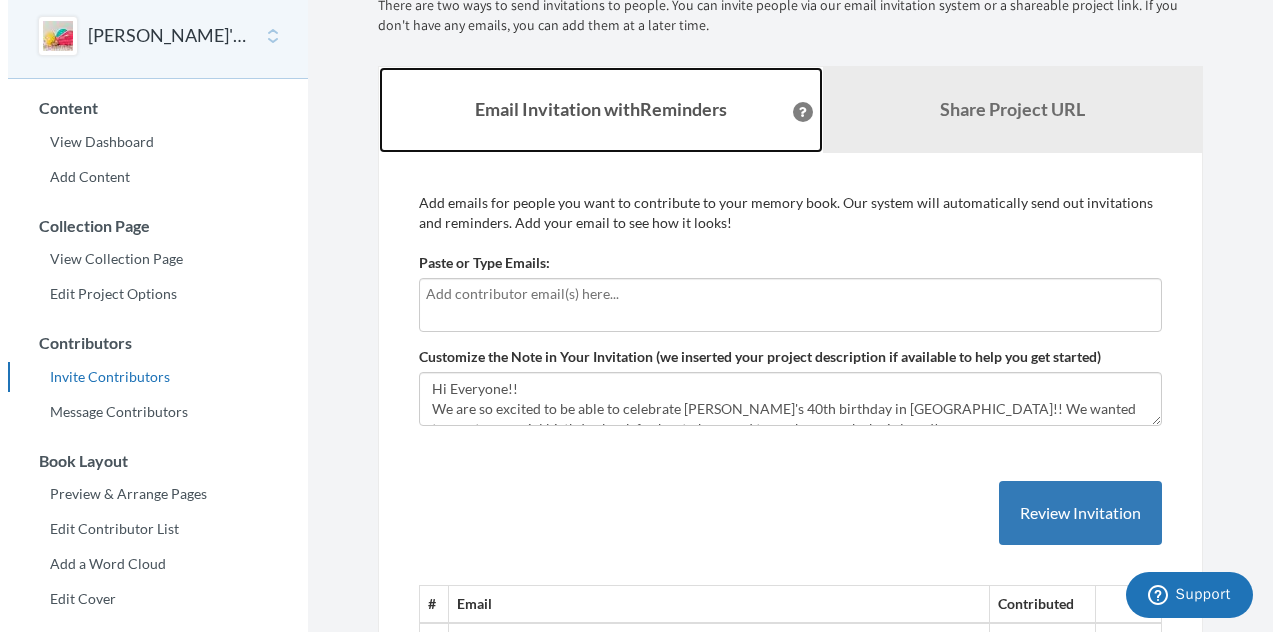 scroll, scrollTop: 100, scrollLeft: 0, axis: vertical 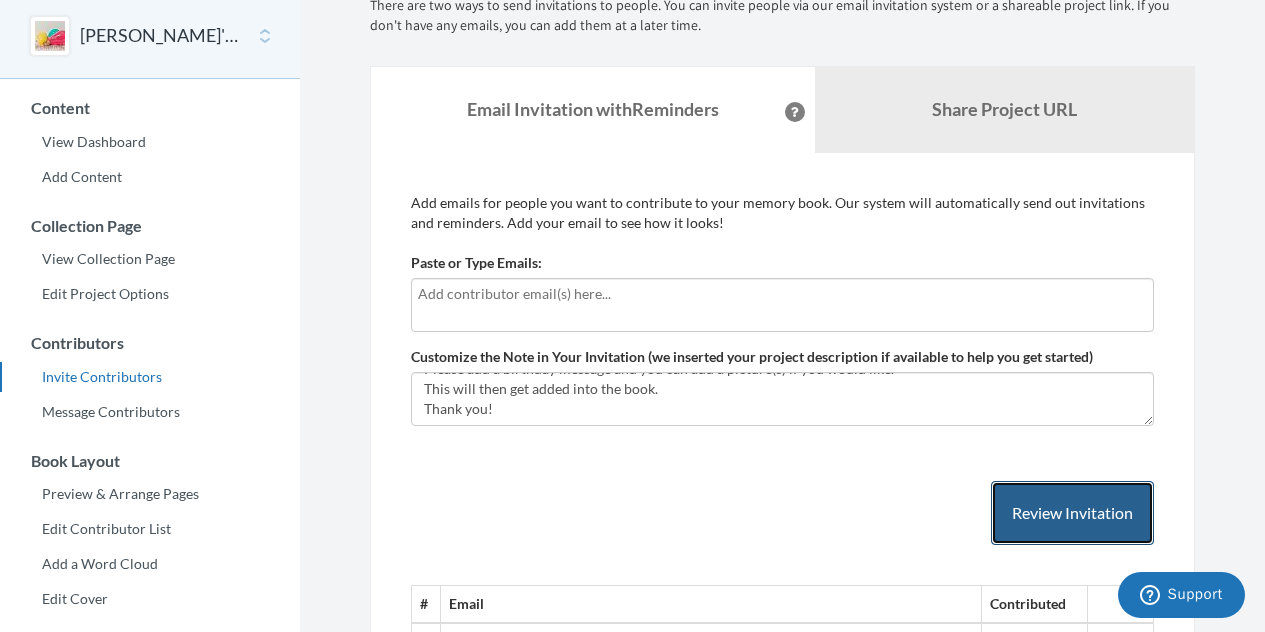 click on "Review Invitation" at bounding box center [1072, 513] 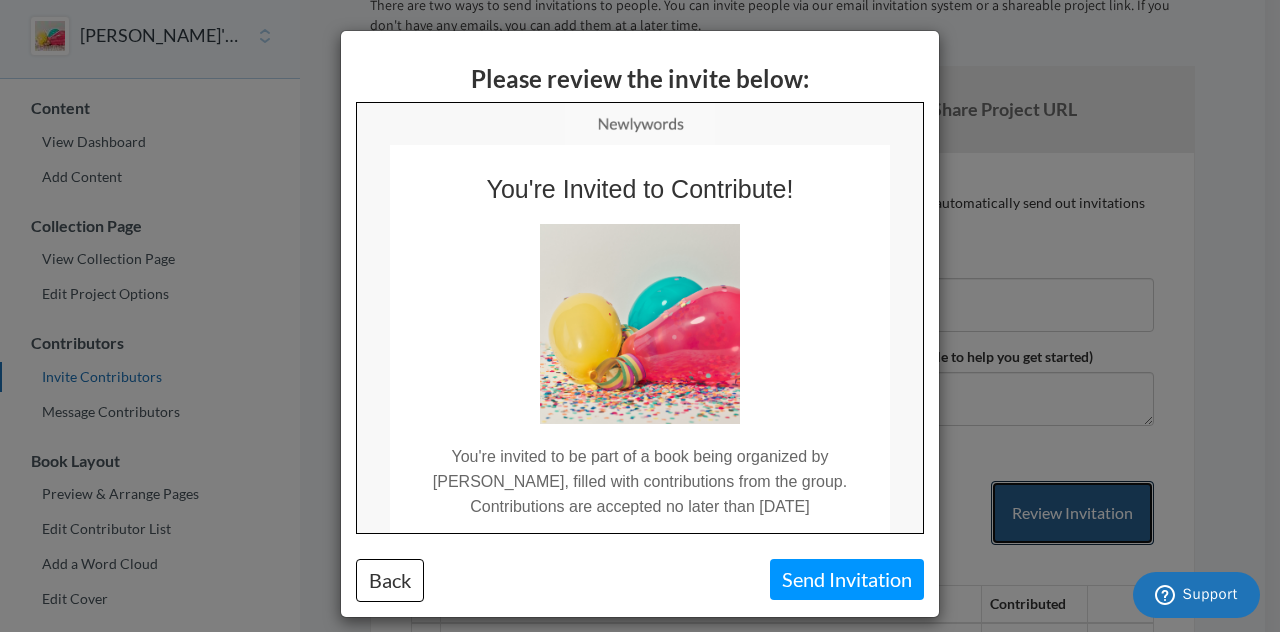 scroll, scrollTop: 0, scrollLeft: 0, axis: both 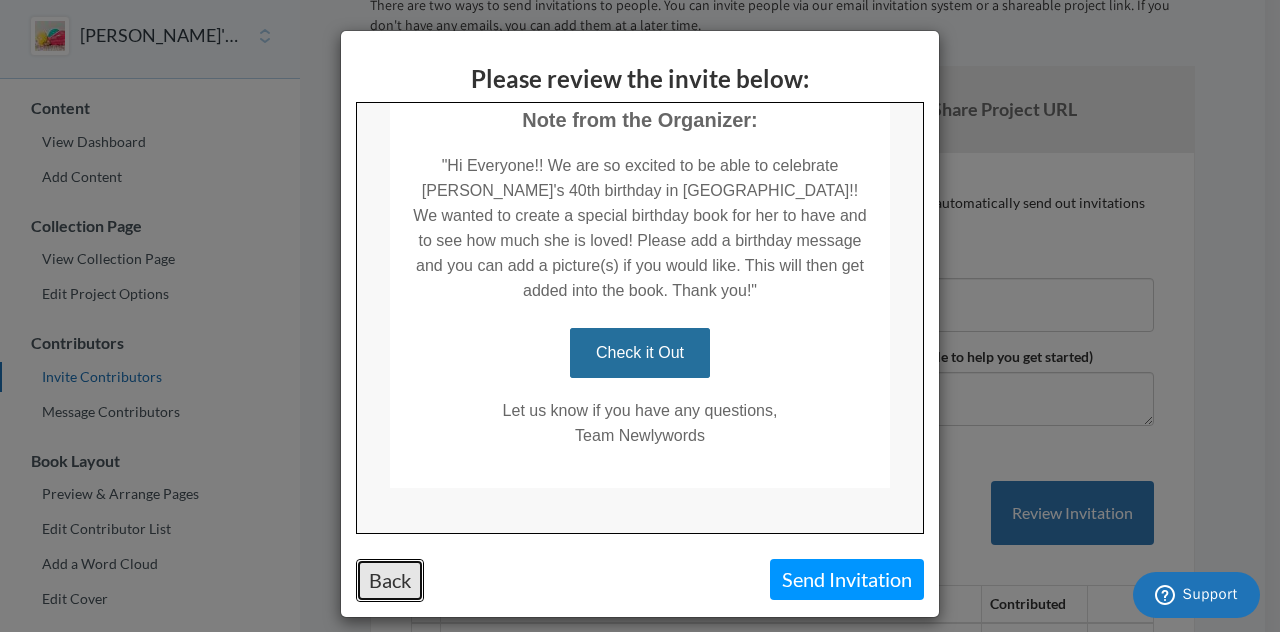 click on "Back" at bounding box center [390, 580] 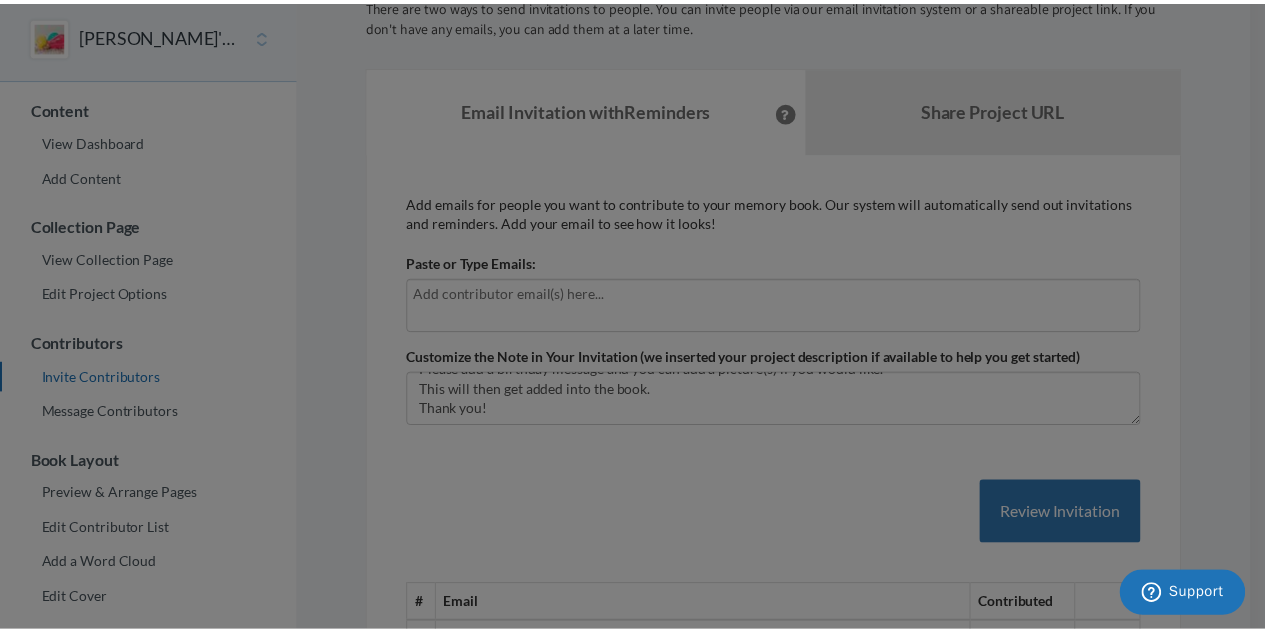 scroll, scrollTop: 0, scrollLeft: 0, axis: both 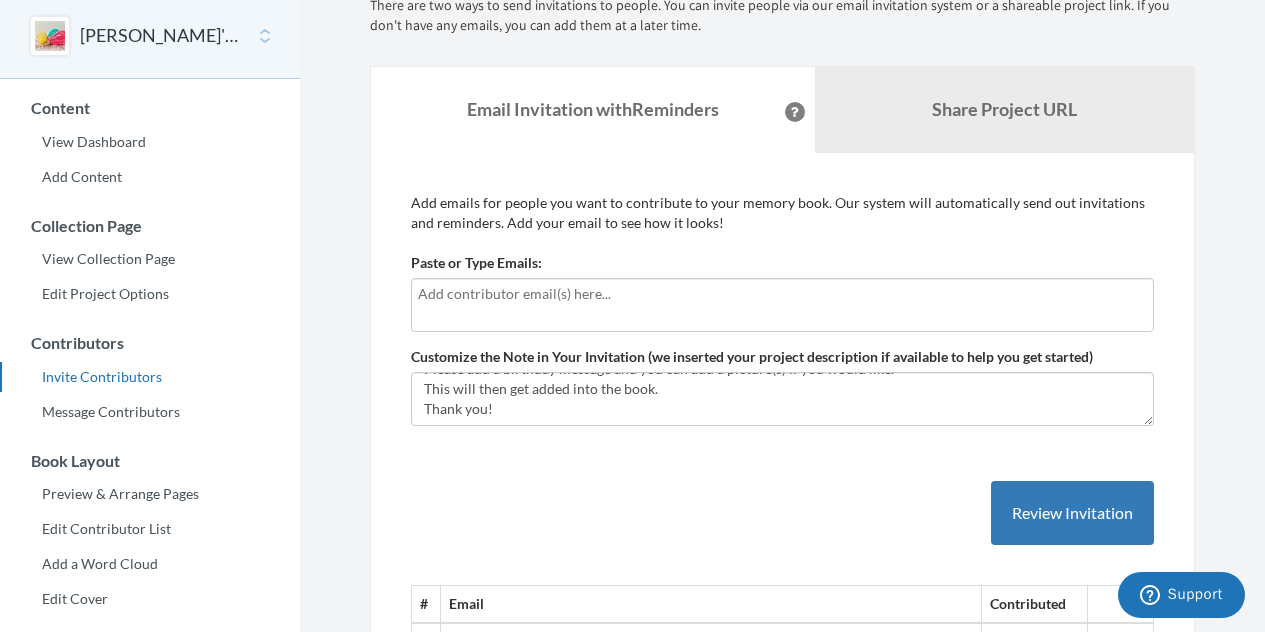 click at bounding box center [782, 294] 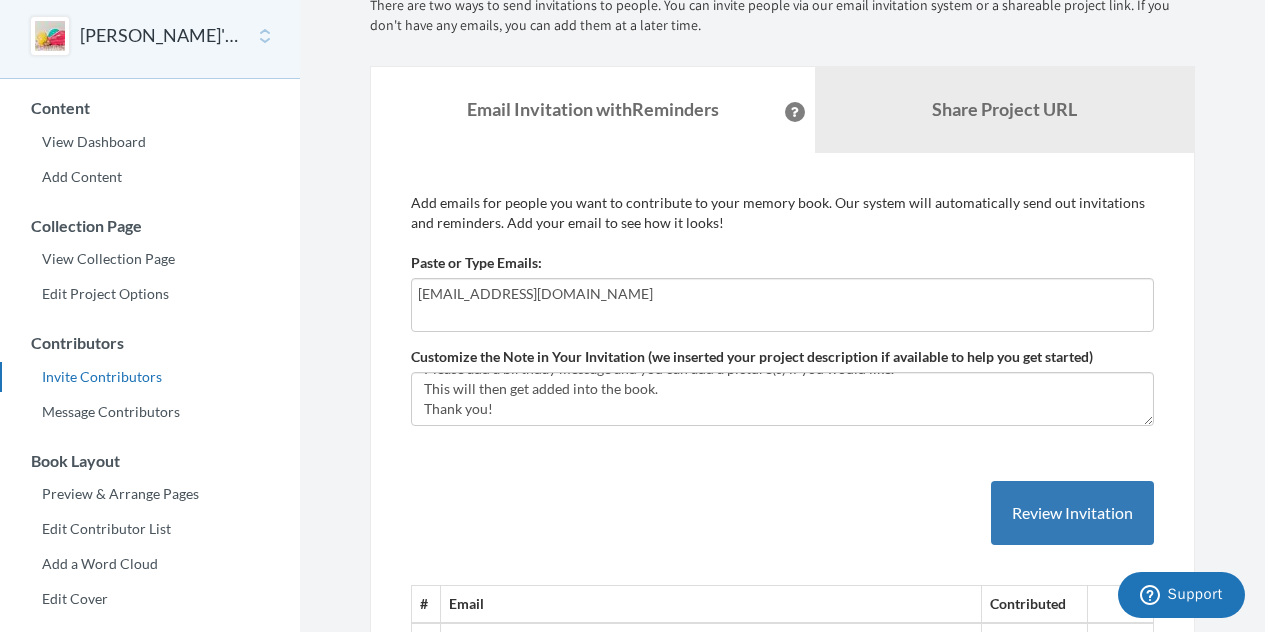 type on "bfdeirish@gmail.com" 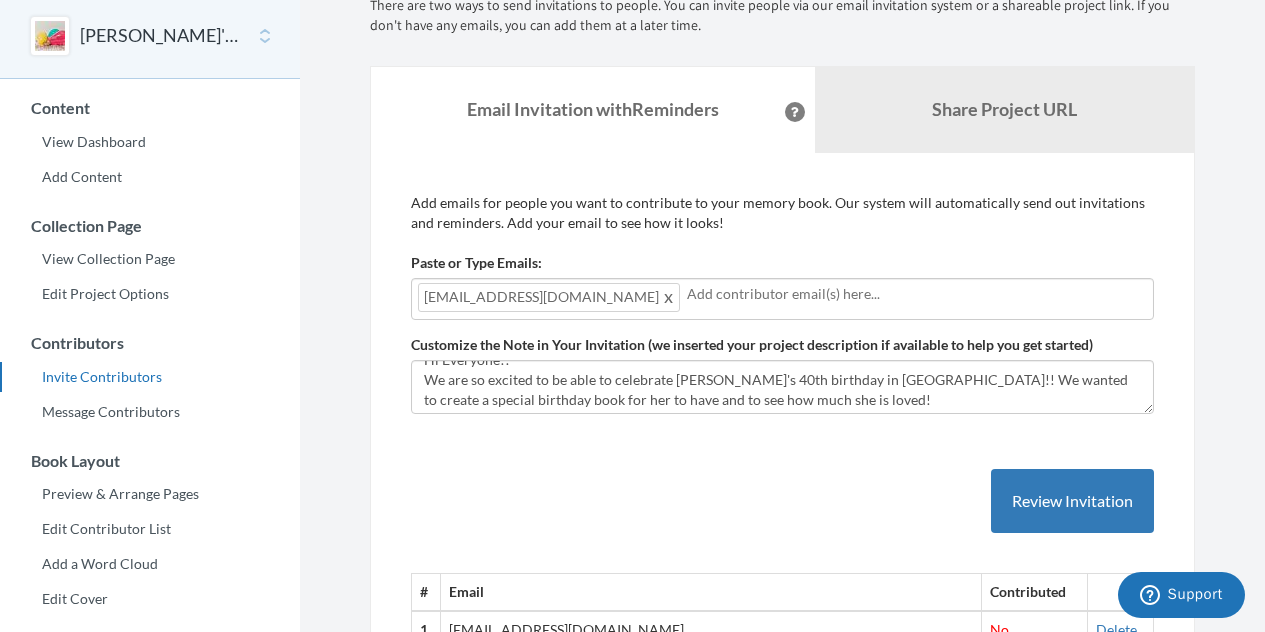 scroll, scrollTop: 0, scrollLeft: 0, axis: both 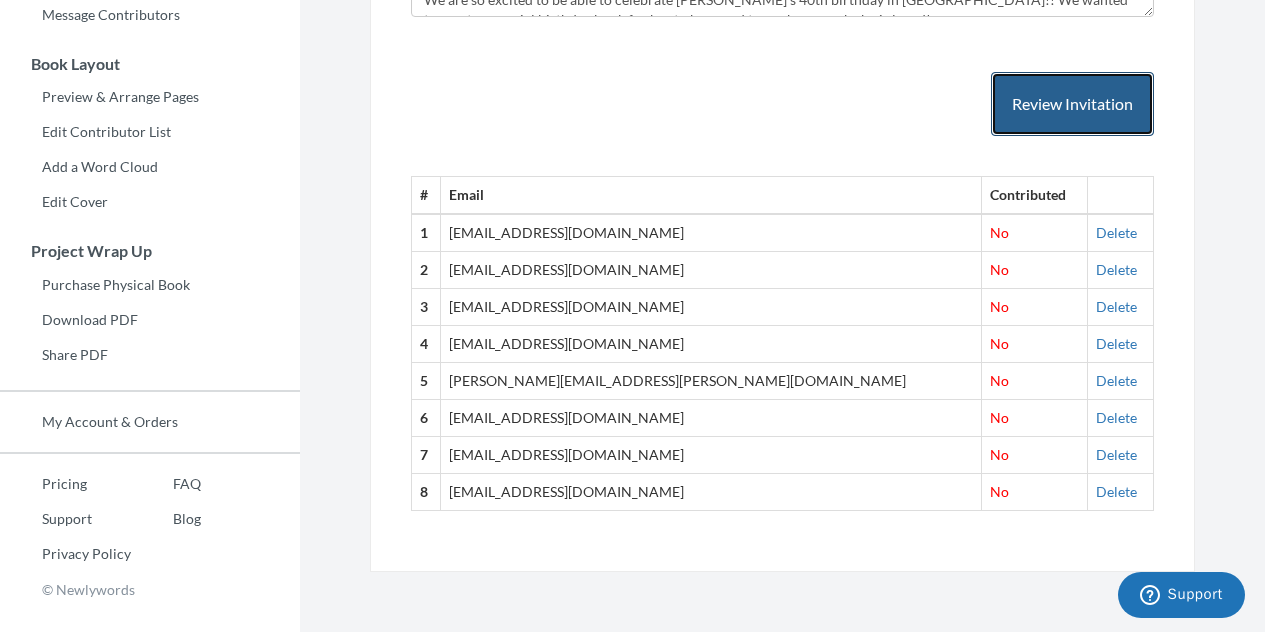 click on "Review Invitation" at bounding box center [1072, 104] 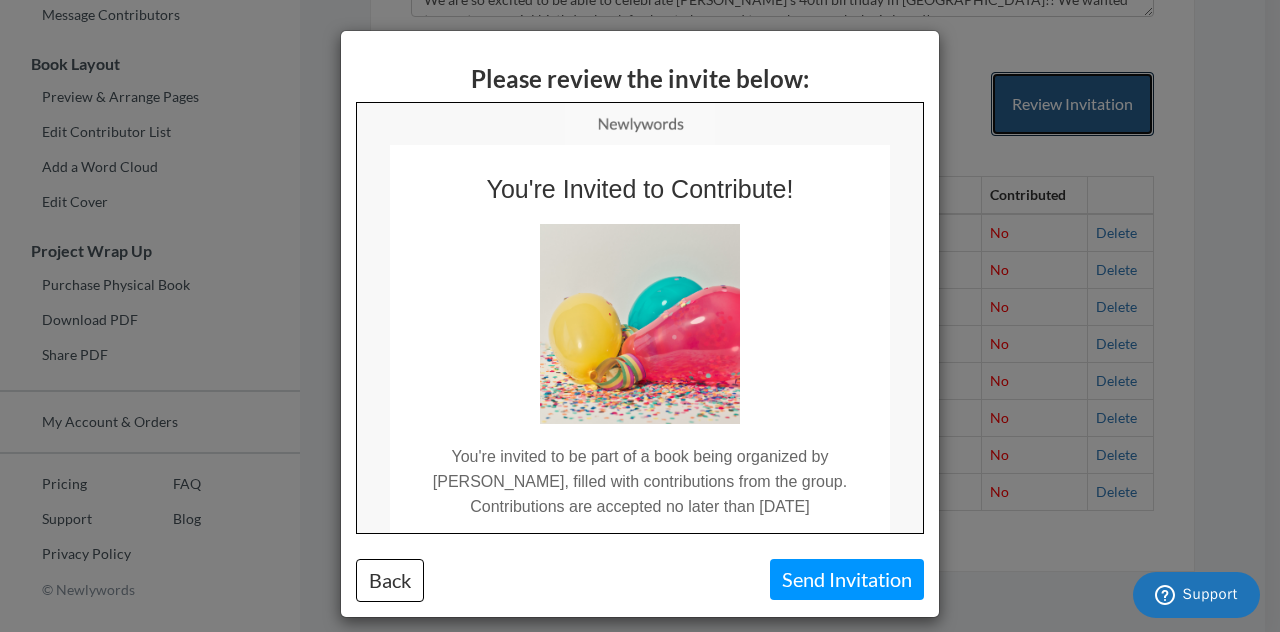 scroll, scrollTop: 0, scrollLeft: 0, axis: both 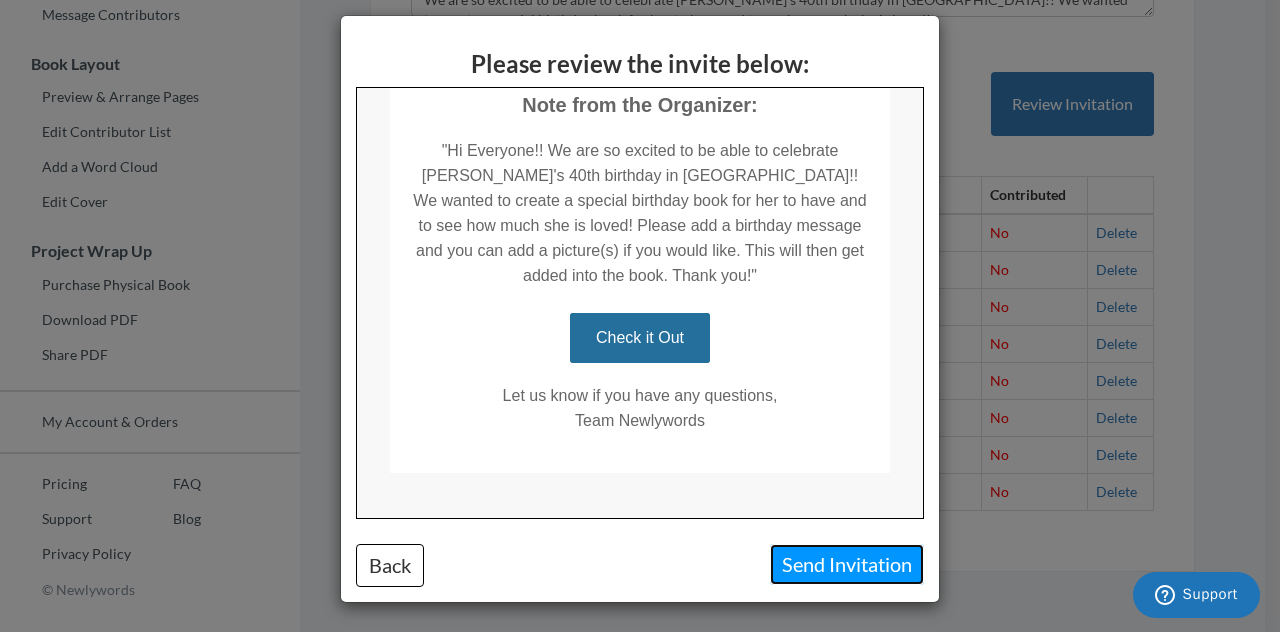 click on "Send Invitation" at bounding box center (847, 564) 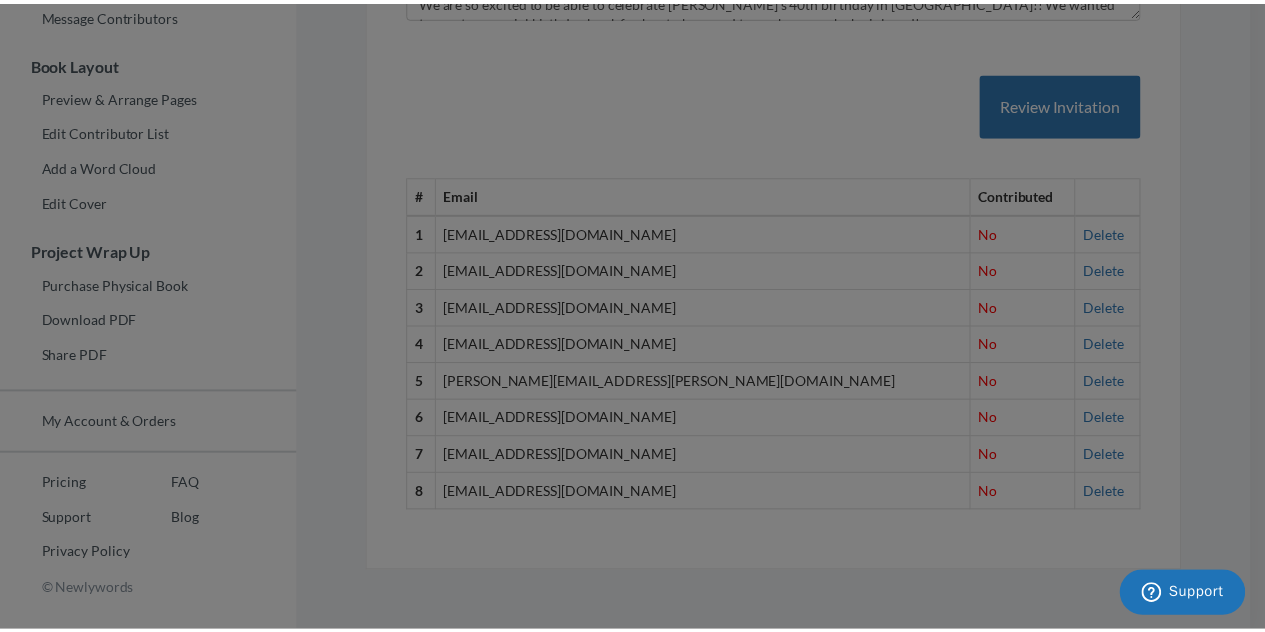 scroll, scrollTop: 0, scrollLeft: 0, axis: both 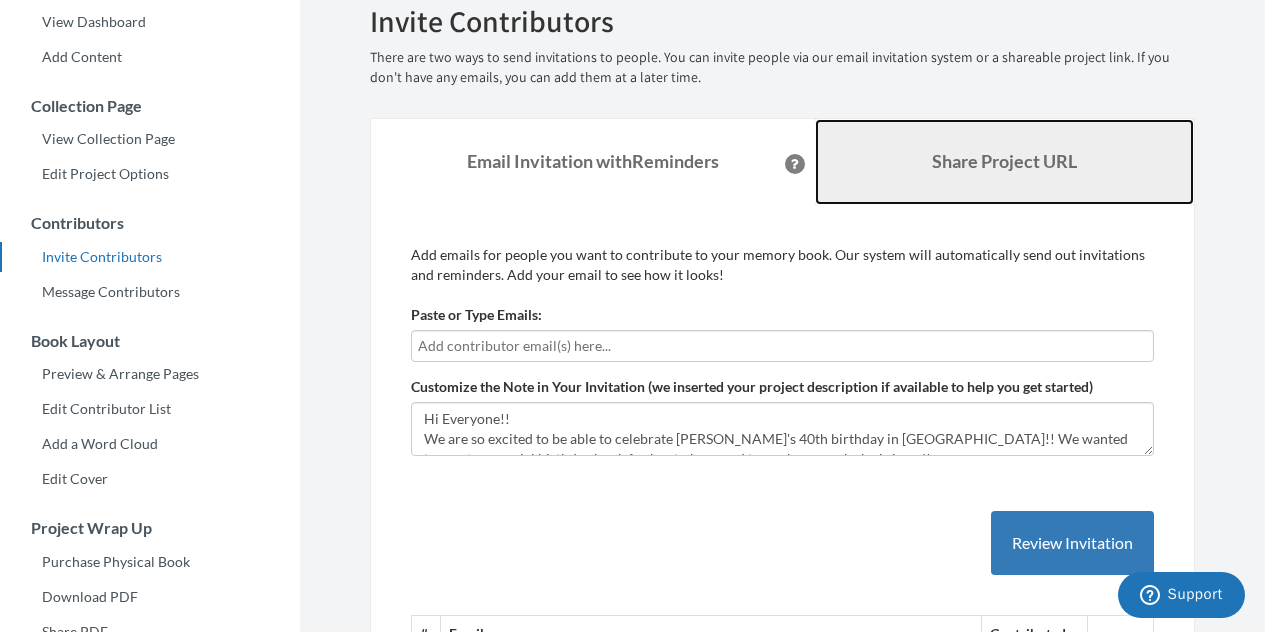 click on "Share Project URL" at bounding box center [1005, 162] 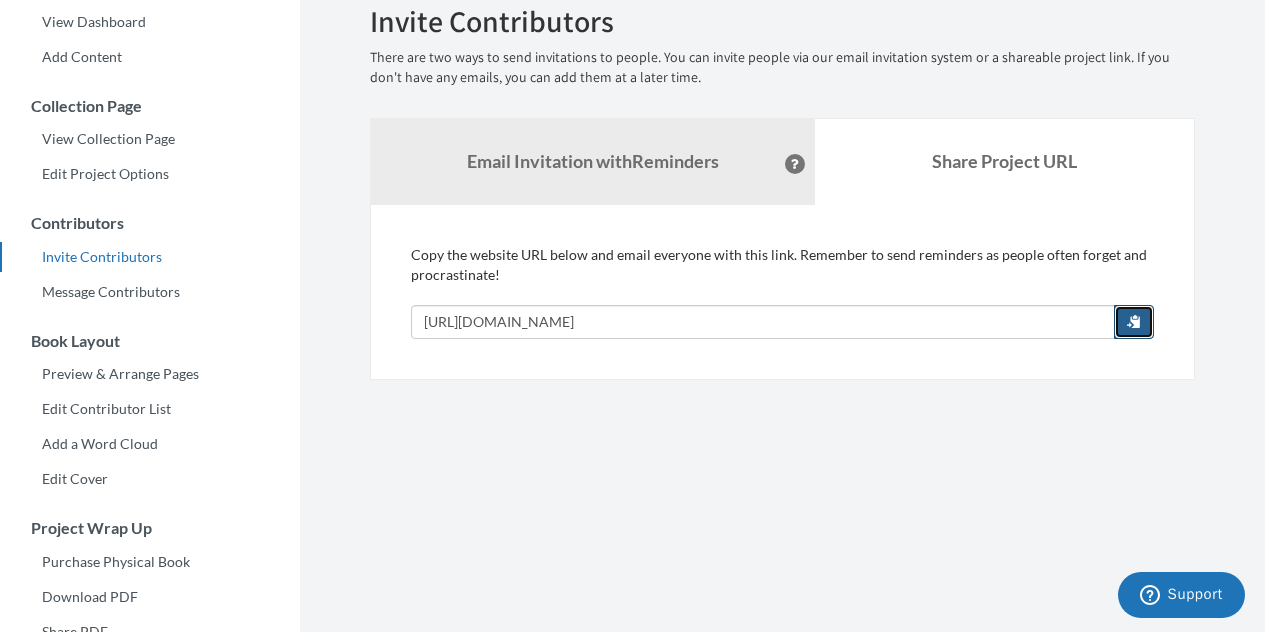 click at bounding box center (1134, 321) 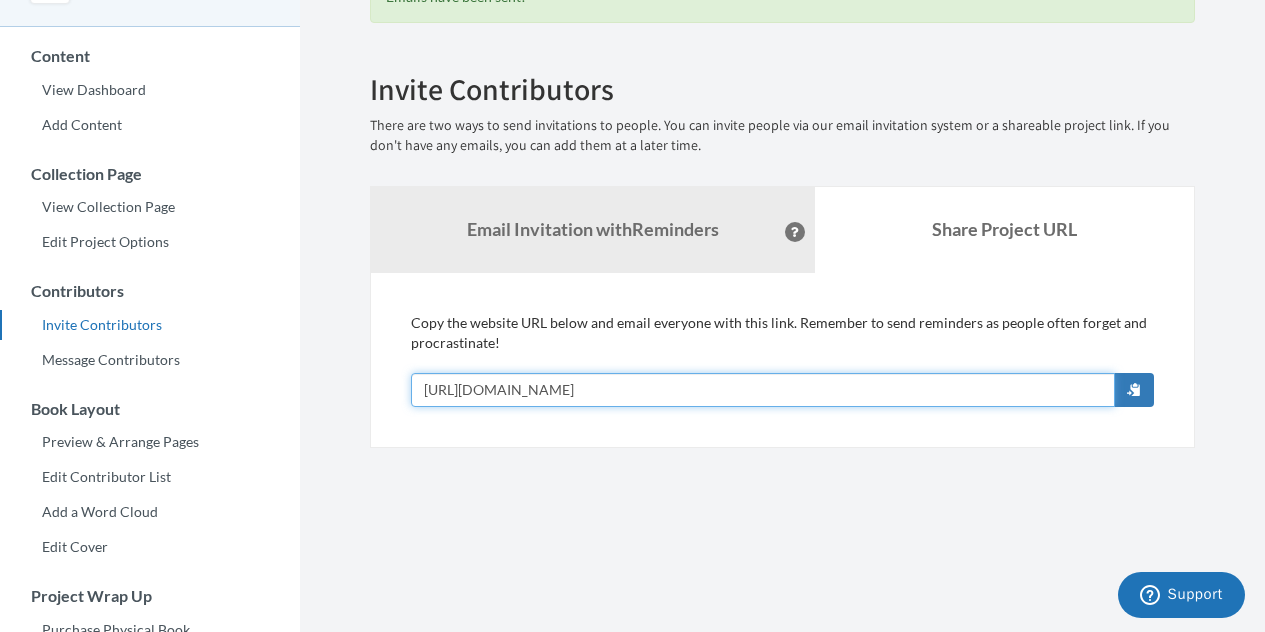 scroll, scrollTop: 41, scrollLeft: 0, axis: vertical 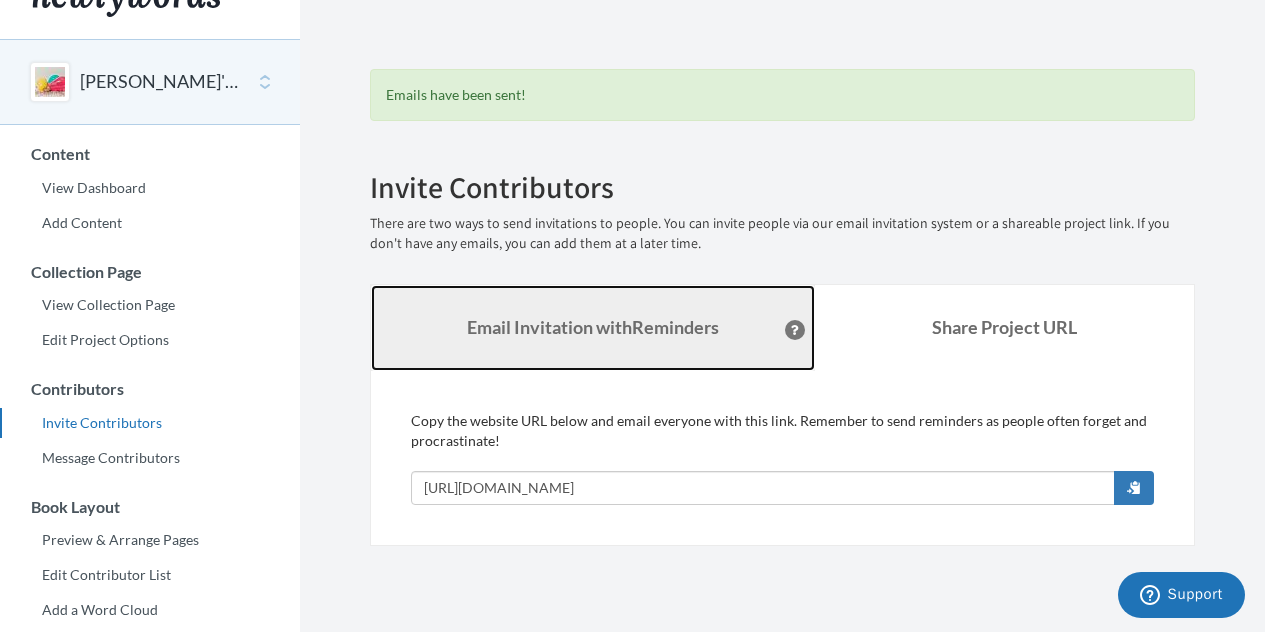 click on "Email Invitation with  Reminders" at bounding box center (593, 328) 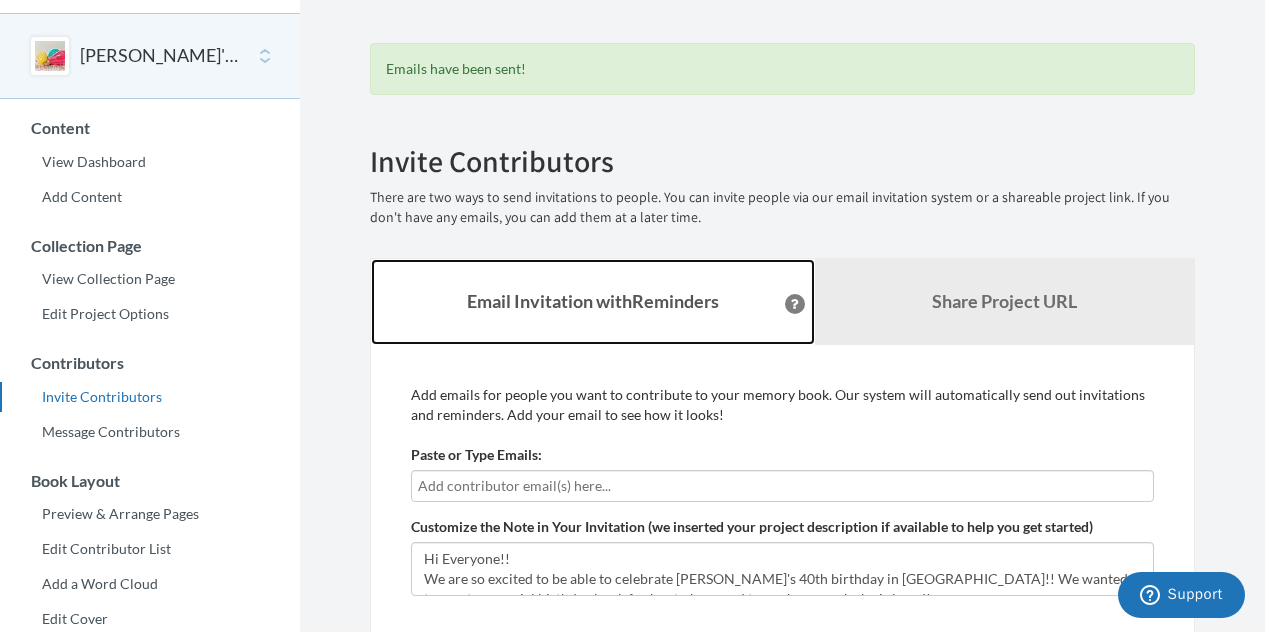 scroll, scrollTop: 63, scrollLeft: 0, axis: vertical 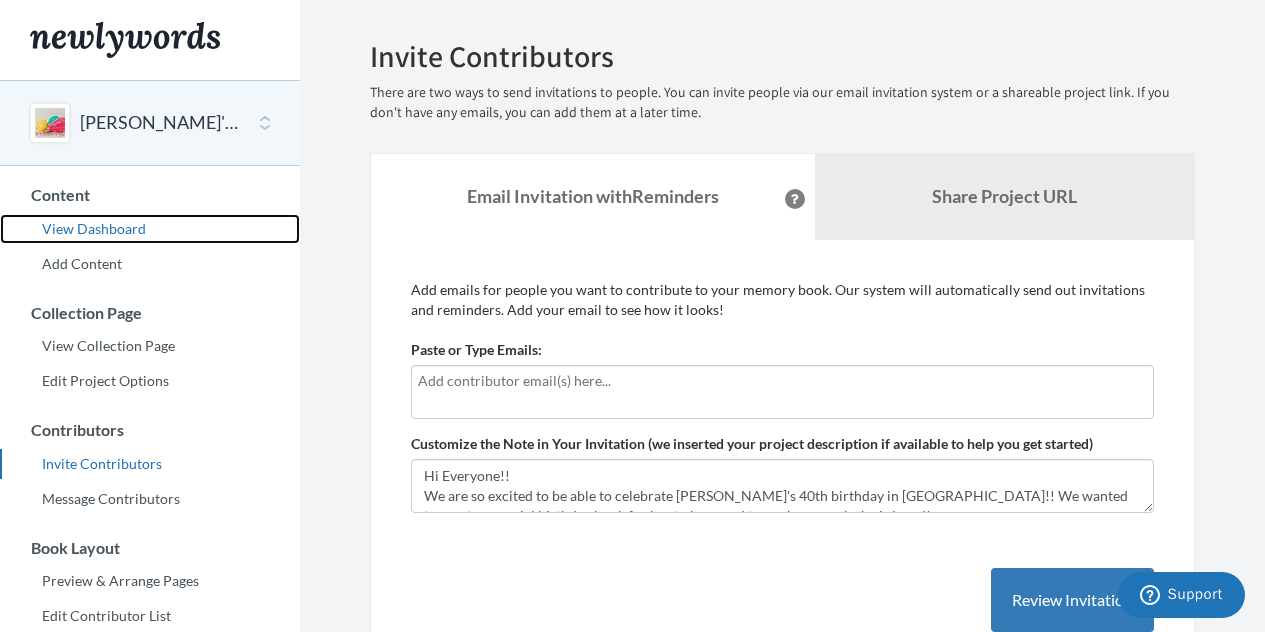 click on "View Dashboard" at bounding box center (150, 229) 